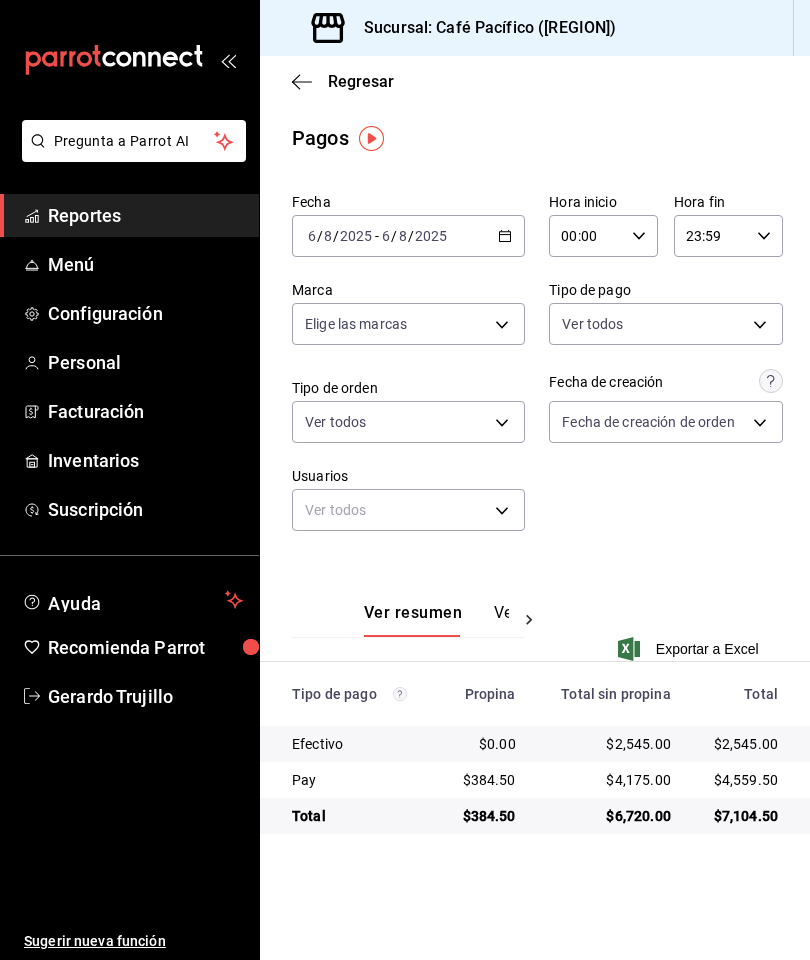 scroll, scrollTop: 0, scrollLeft: 0, axis: both 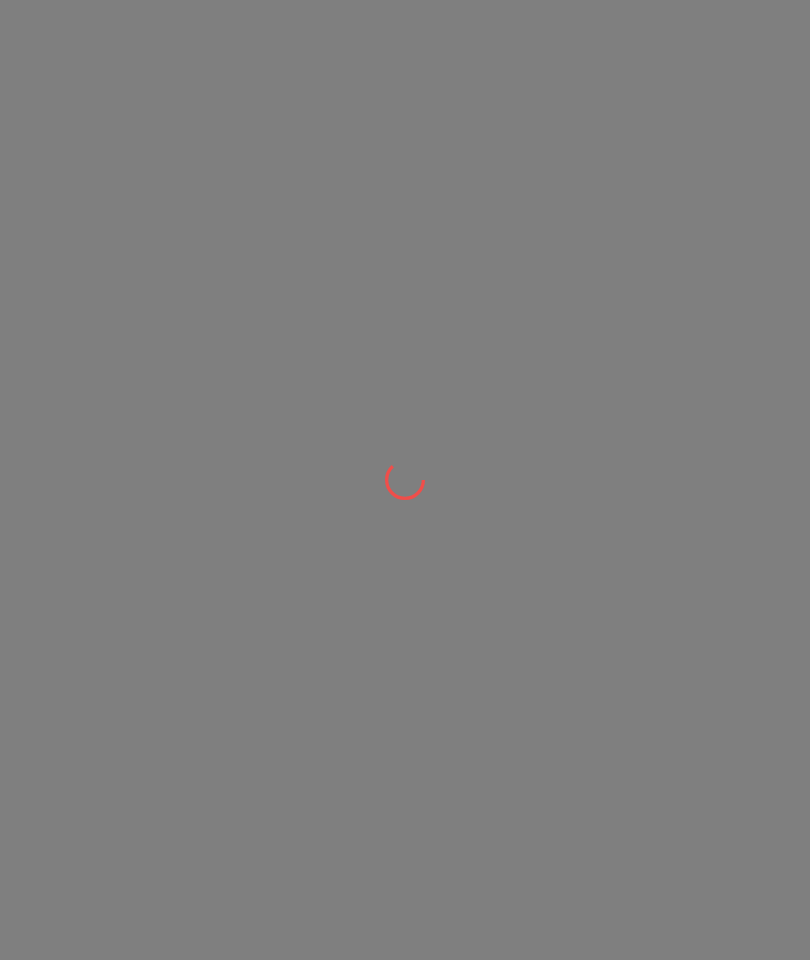 click at bounding box center (405, 480) 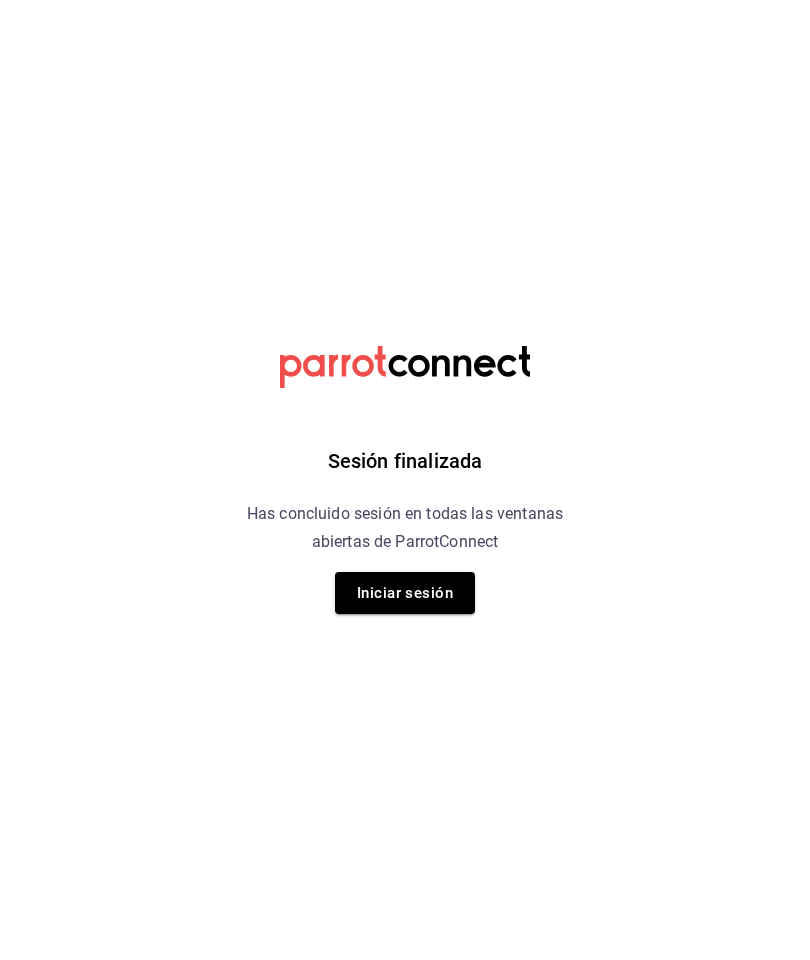 click on "Iniciar sesión" at bounding box center (405, 593) 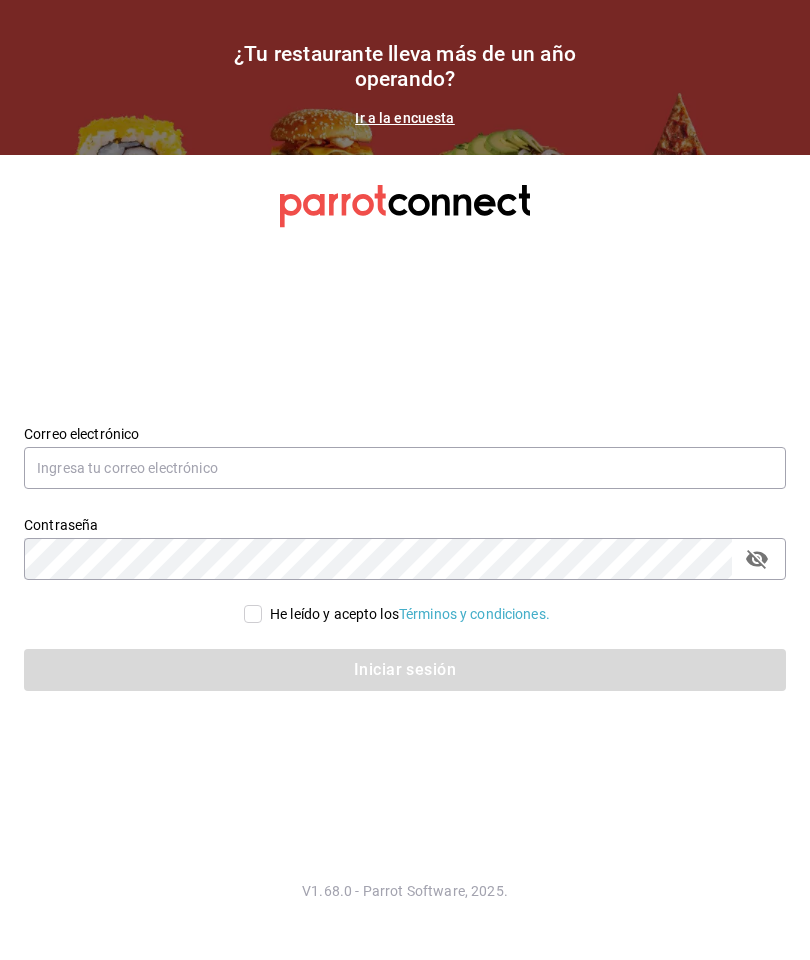click at bounding box center [405, 468] 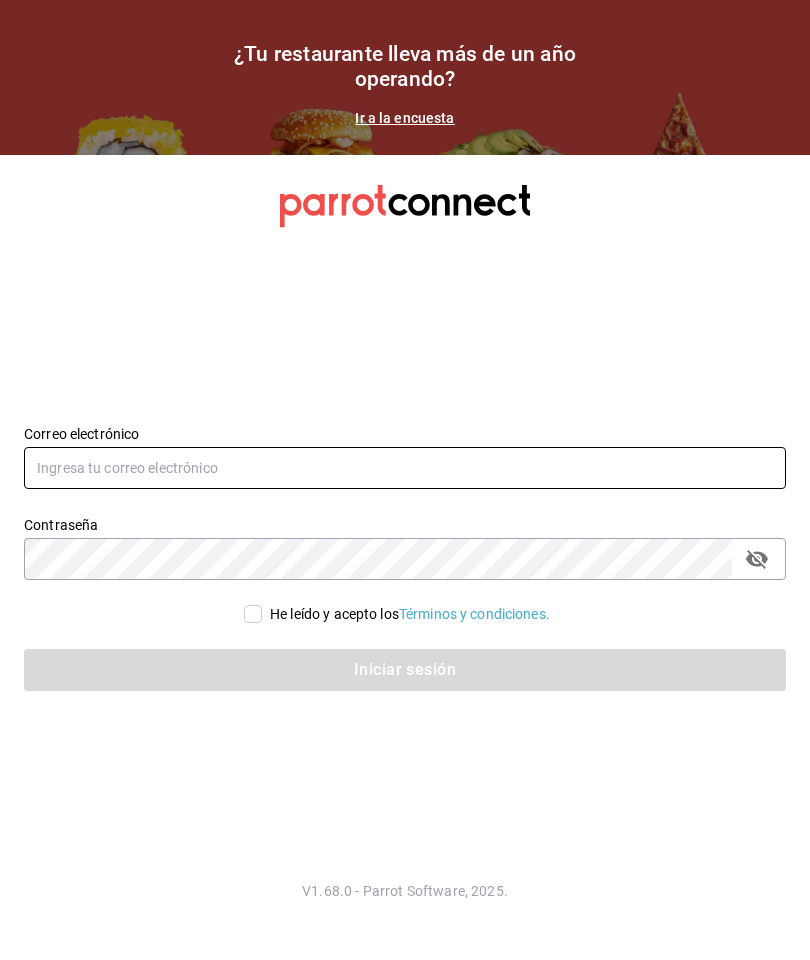 type on "[USERNAME]@[EXAMPLE.COM]" 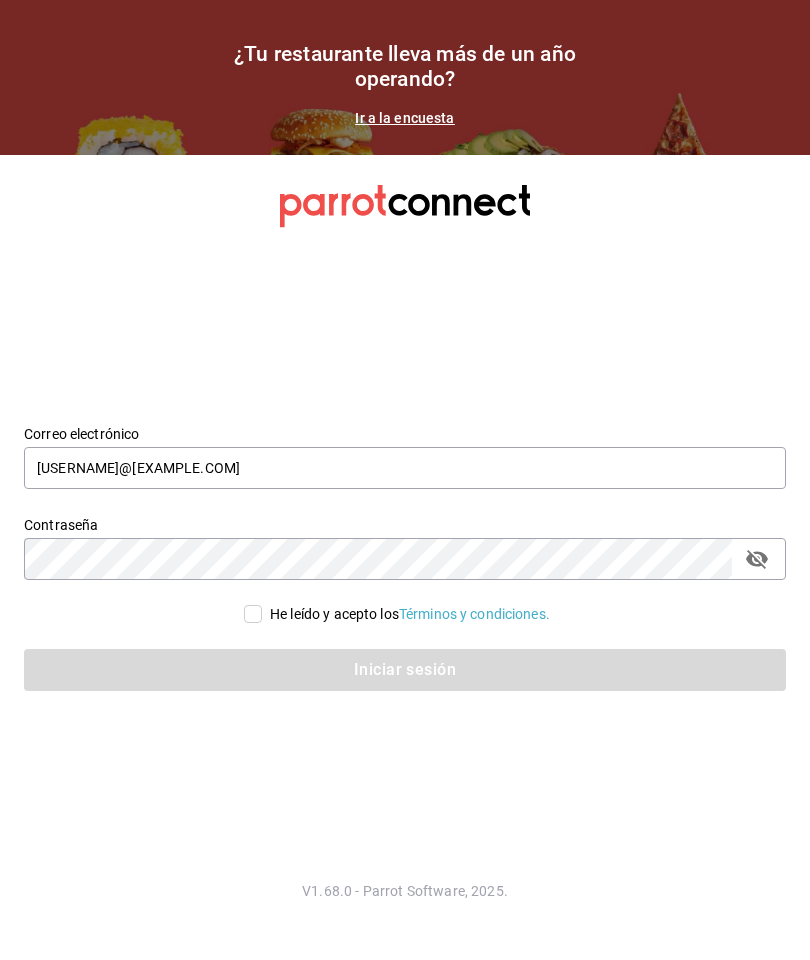 click on "He leído y acepto los  Términos y condiciones." at bounding box center [410, 614] 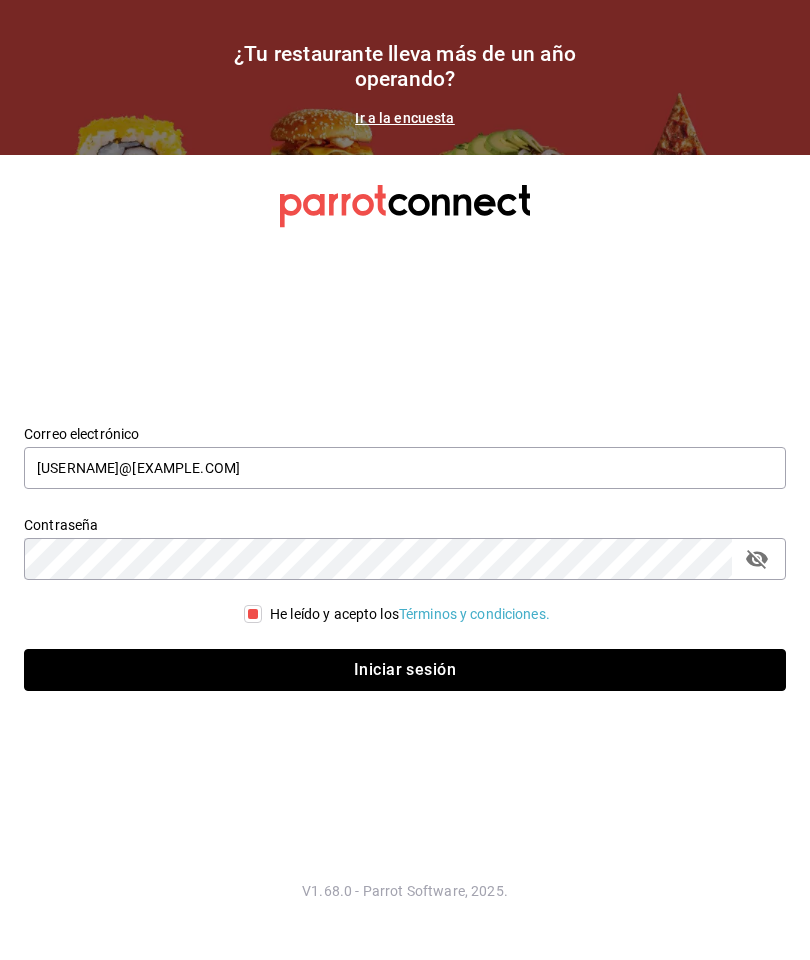 click on "Iniciar sesión" at bounding box center (405, 670) 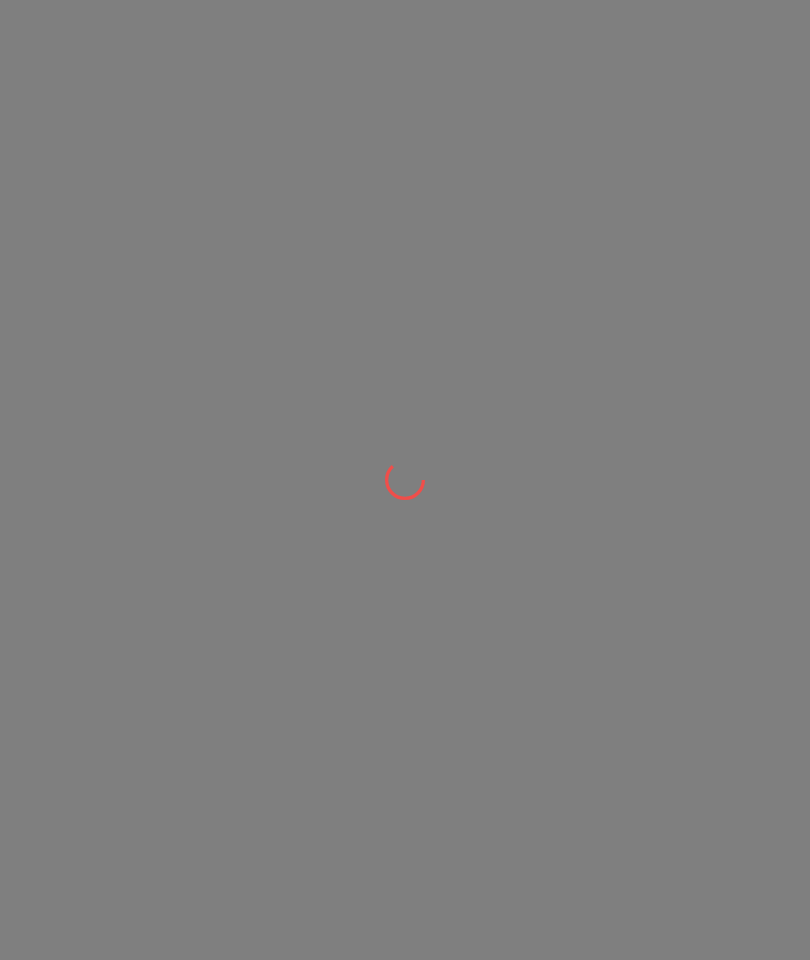 scroll, scrollTop: 0, scrollLeft: 0, axis: both 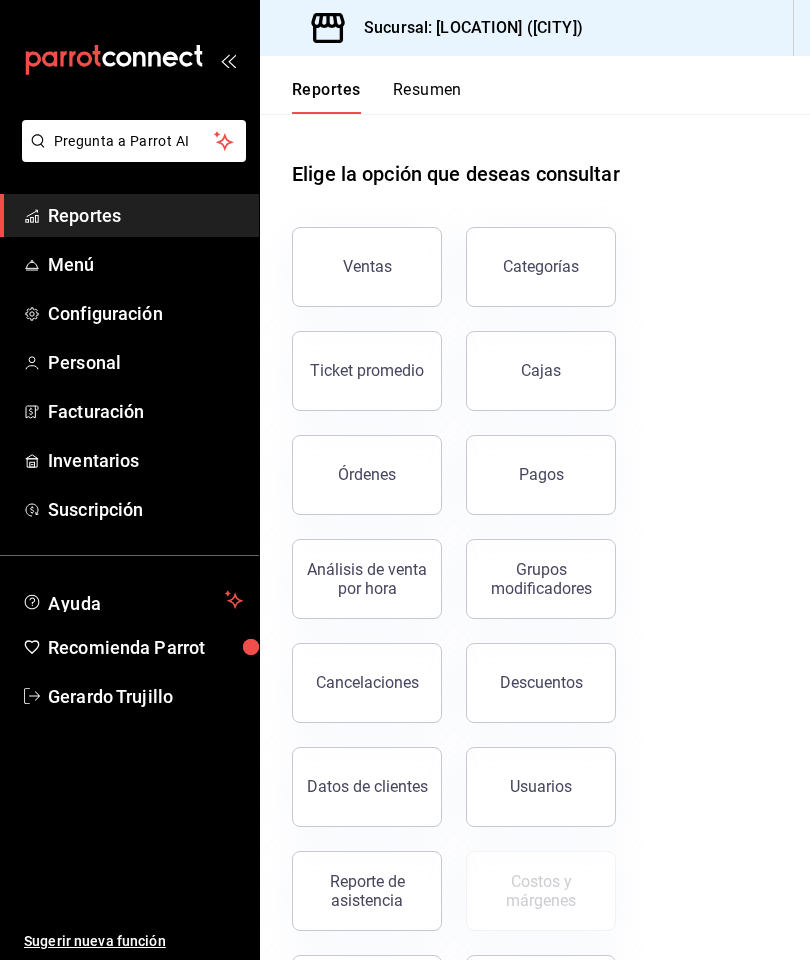 click on "Pagos" at bounding box center (541, 475) 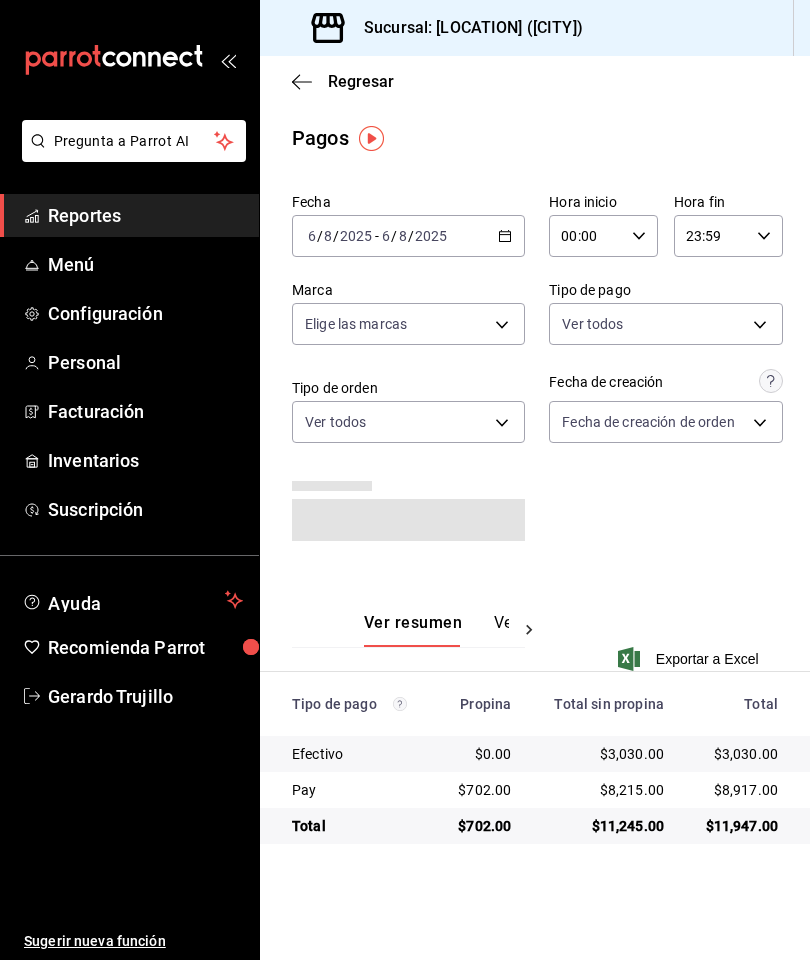 click 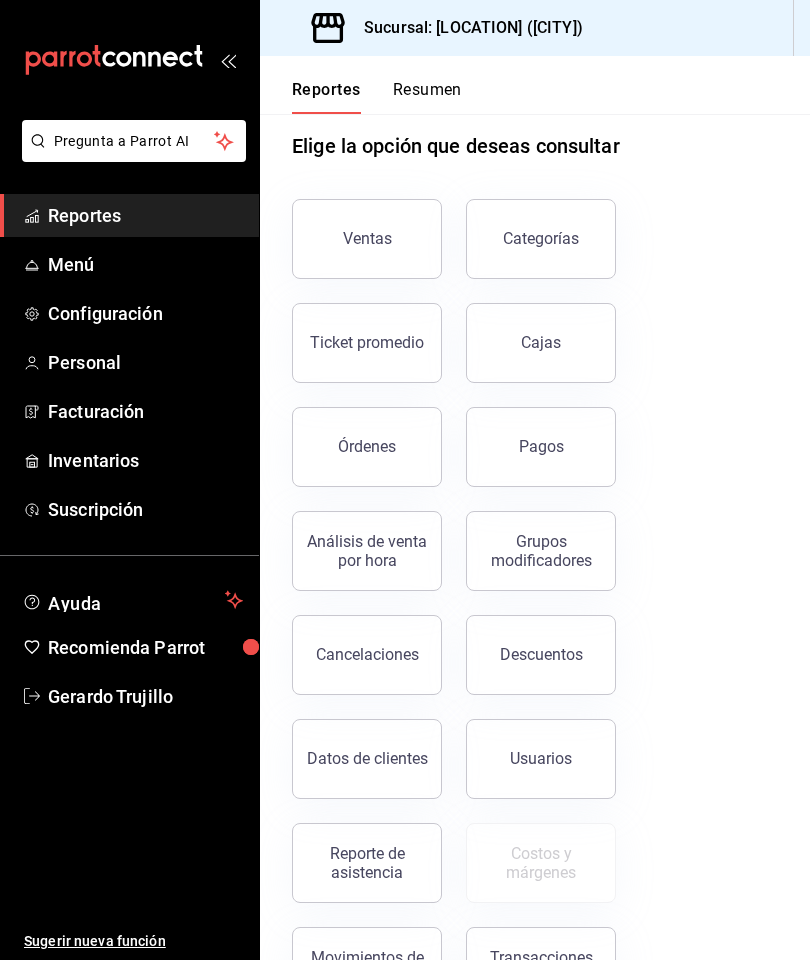 scroll, scrollTop: 27, scrollLeft: 0, axis: vertical 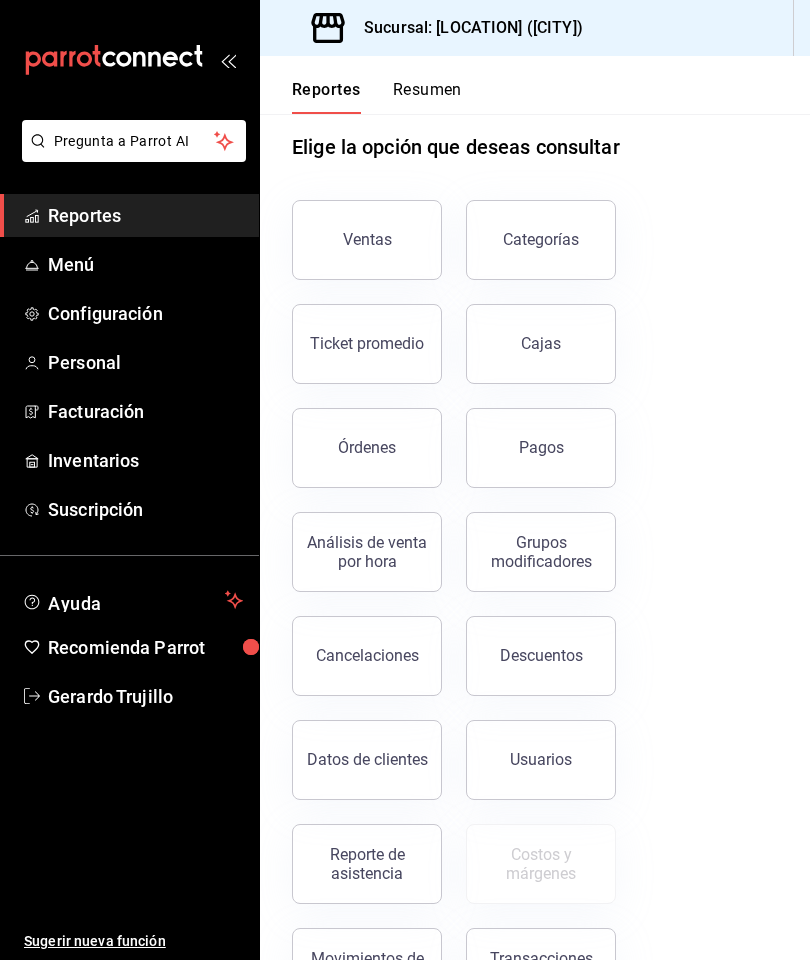 click on "Ticket promedio" at bounding box center [367, 344] 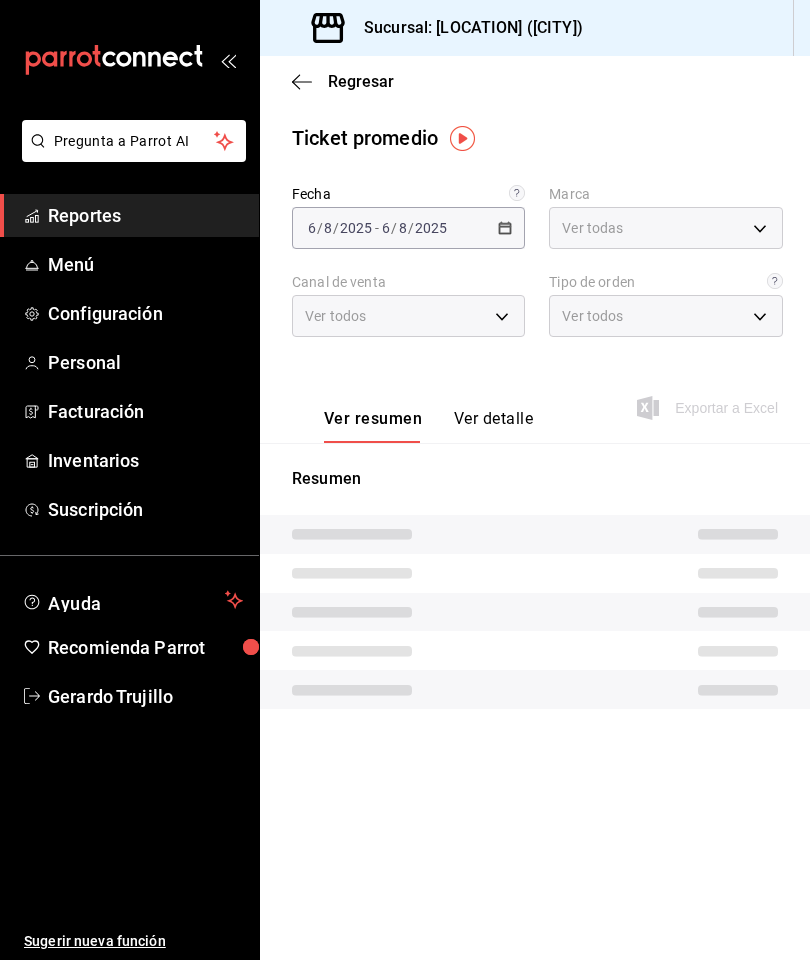 type on "[UUID]" 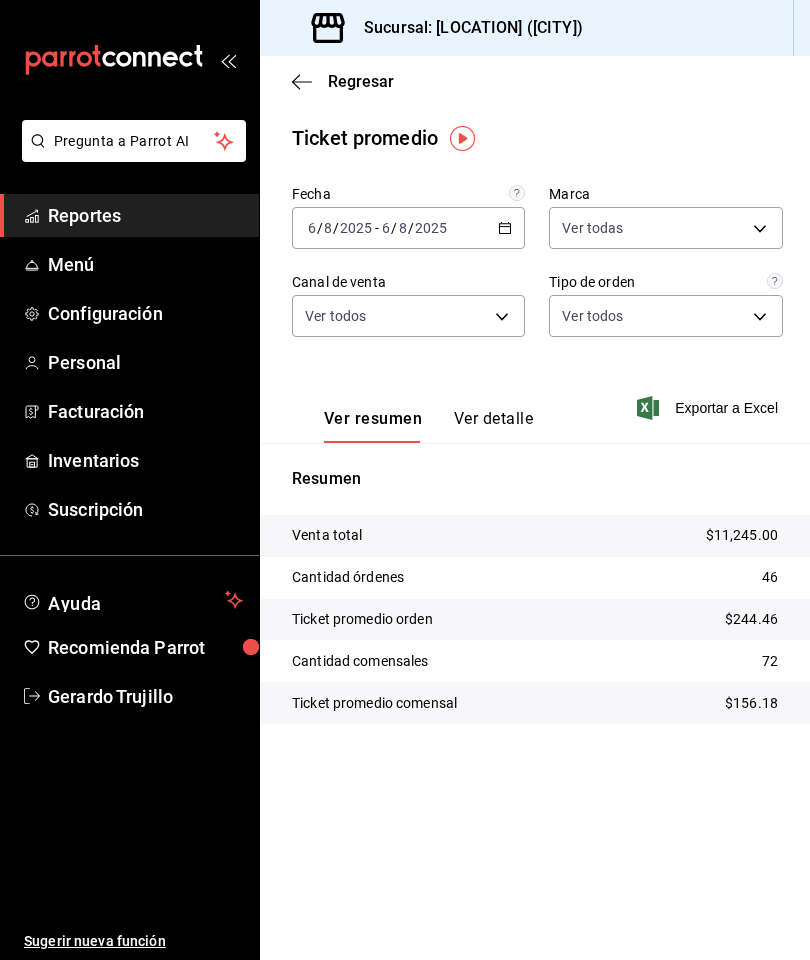 click 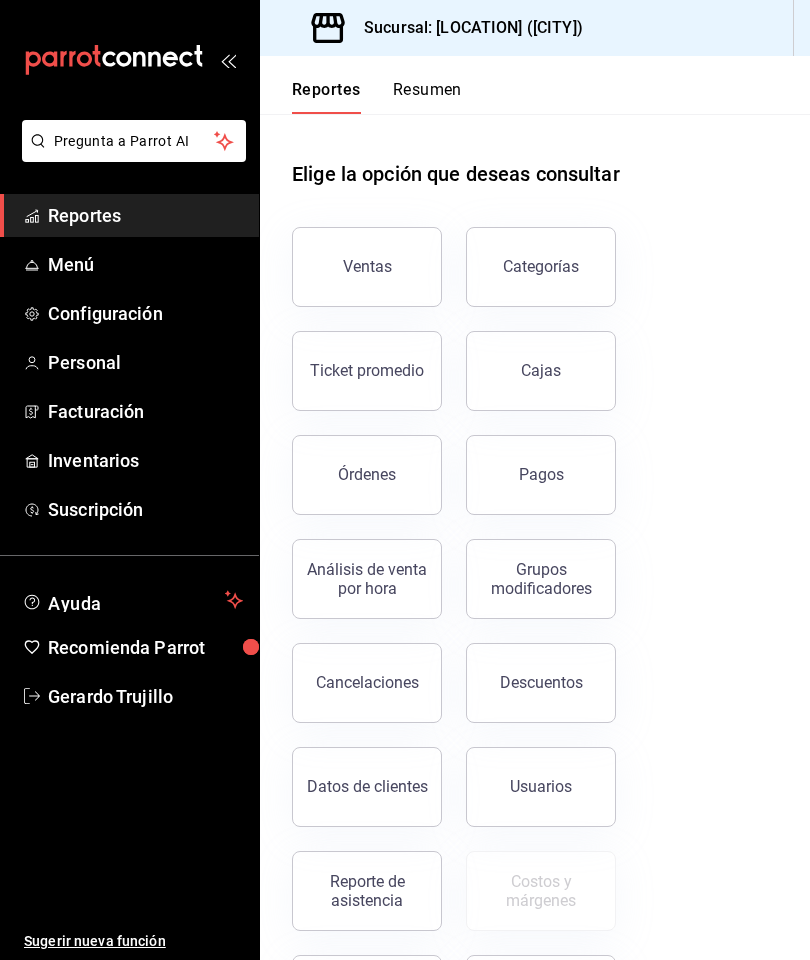click on "Ventas" at bounding box center (367, 266) 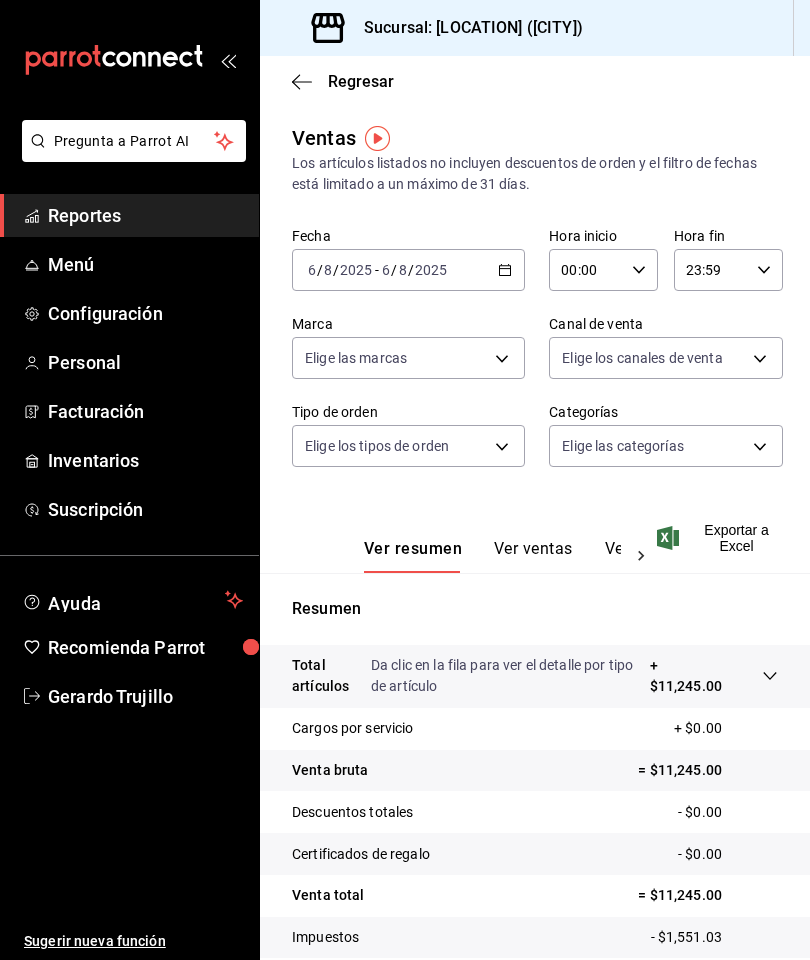click 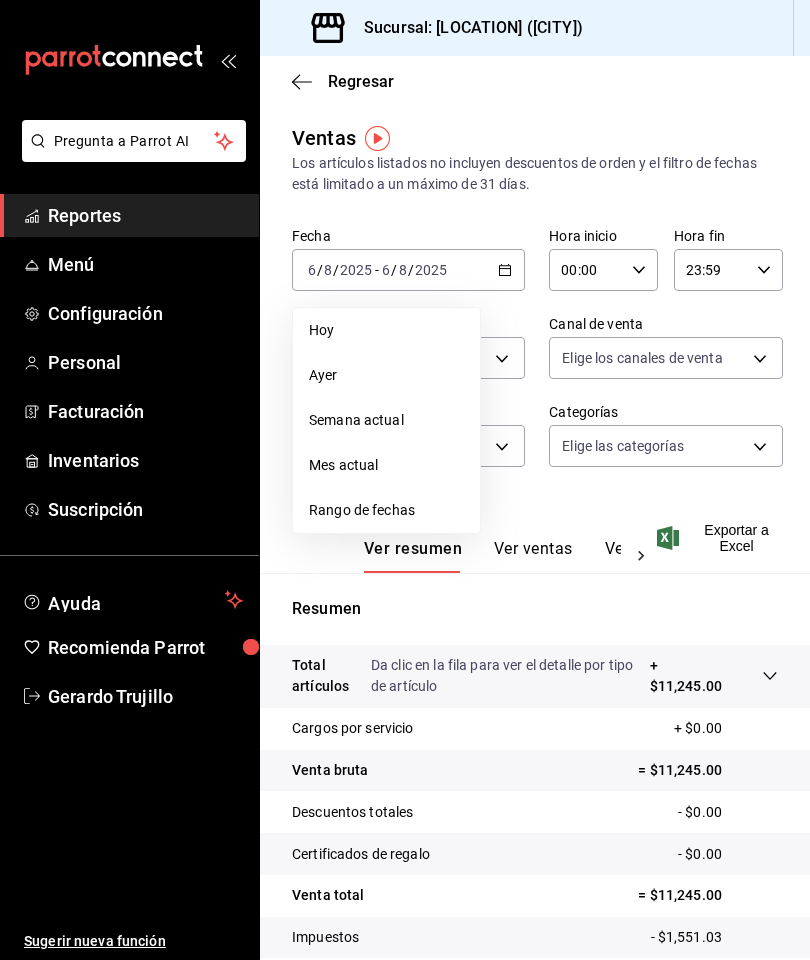 click on "Rango de fechas" at bounding box center (386, 510) 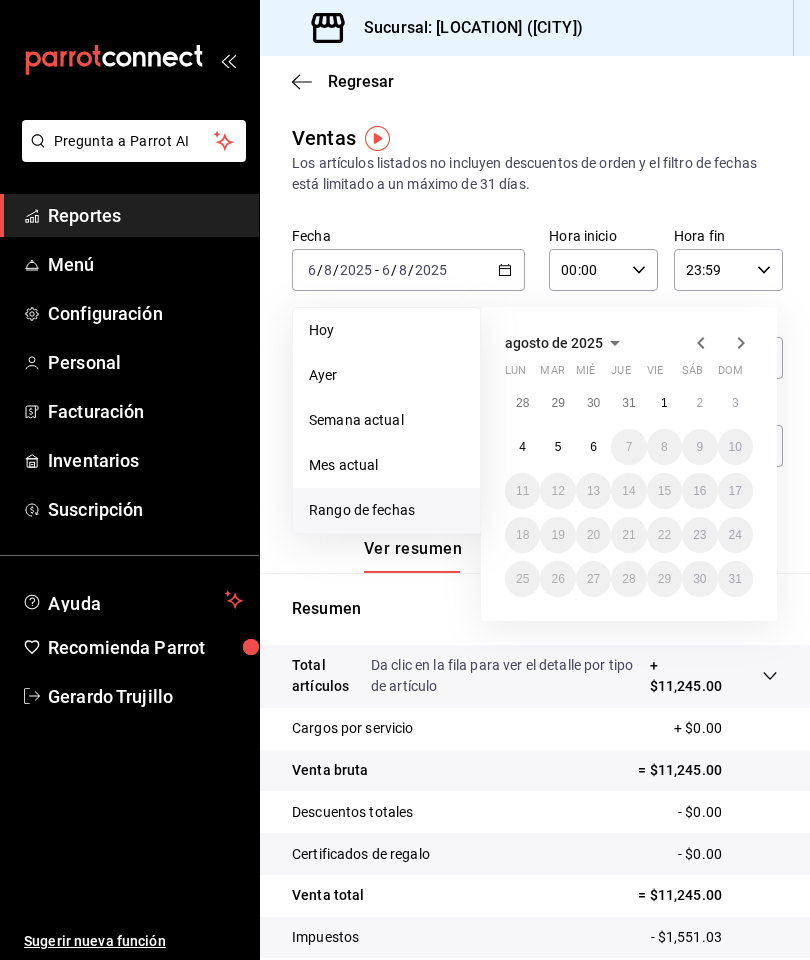 click 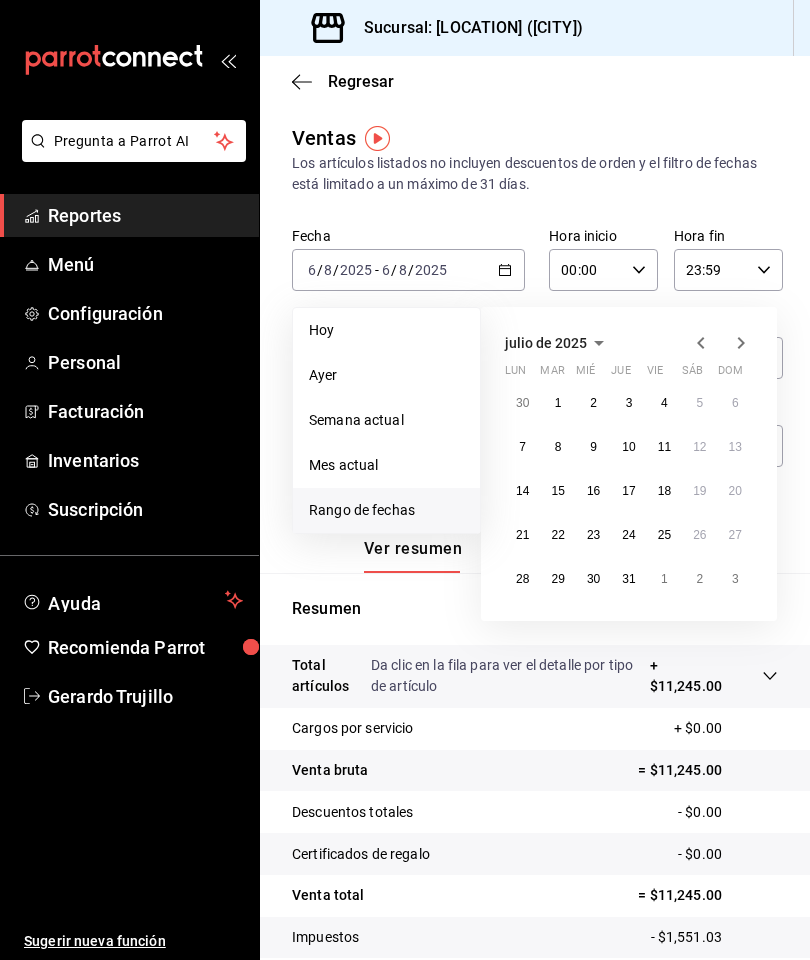 click on "1" at bounding box center (557, 403) 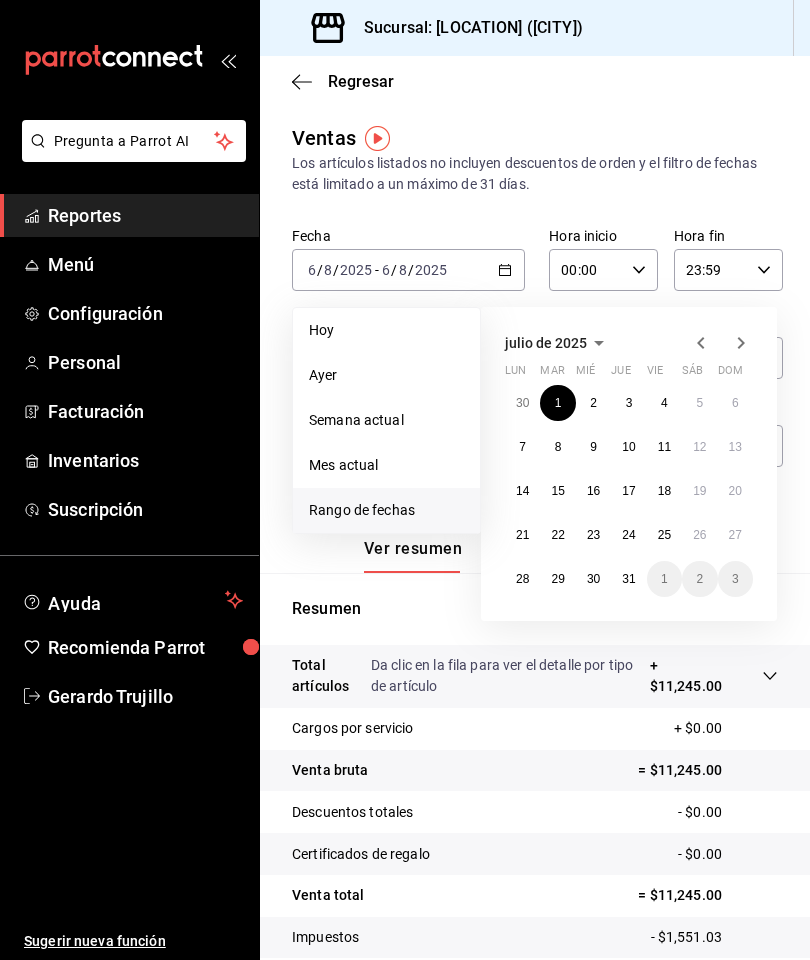 click on "31" at bounding box center [628, 579] 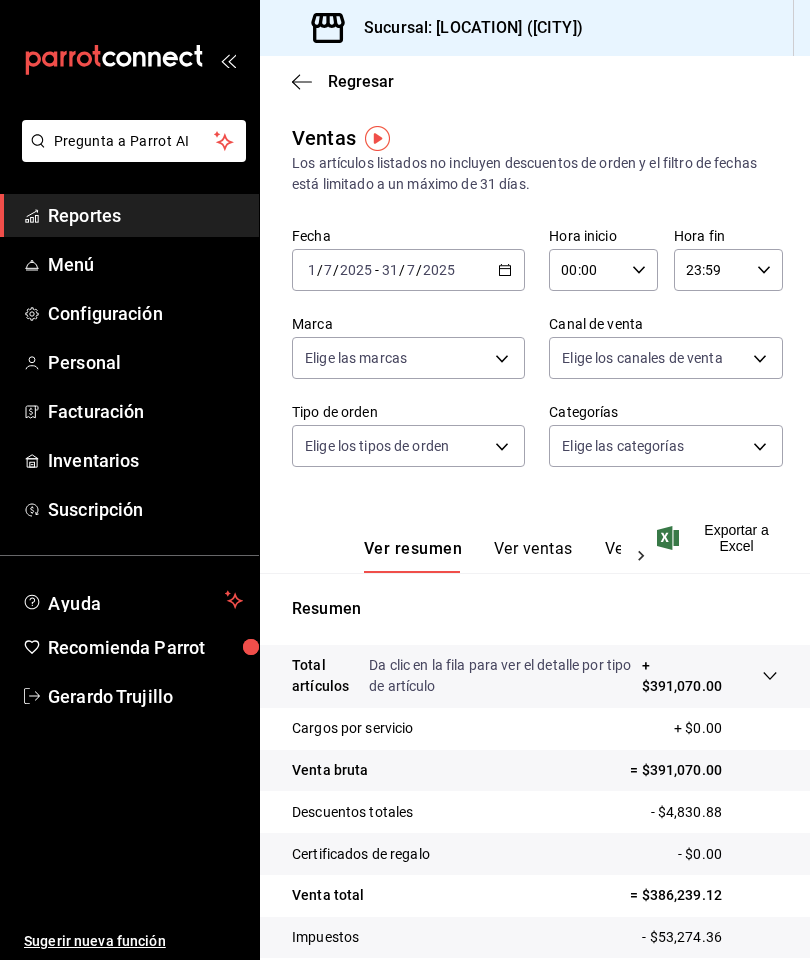 click on "Pregunta a Parrot AI Reportes   Menú   Configuración   Personal   Facturación   Inventarios   Suscripción   Ayuda Recomienda Parrot   [FIRST] [LAST]   Sugerir nueva función   Sucursal: [LOCATION] ([CITY]) Regresar Ventas Los artículos listados no incluyen descuentos de orden y el filtro de fechas está limitado a un máximo de 31 días. Fecha 2025-07-01 1 / 7 / 2025 - 2025-07-31 31 / 7 / 2025 Hora inicio 00:00 Hora inicio Hora fin 23:59 Hora fin Marca Elige las marcas Canal de venta Elige los canales de venta Tipo de orden Elige los tipos de orden Categorías Elige las categorías Ver resumen Ver ventas Ver cargos Exportar a Excel Resumen Total artículos Da clic en la fila para ver el detalle por tipo de artículo + [PRICE] Cargos por servicio + [PRICE] Venta bruta = [PRICE] Descuentos totales - [PRICE] Certificados de regalo - [PRICE] Venta total = [PRICE] Impuestos - [PRICE] Venta neta = [PRICE] Pregunta a Parrot AI Reportes   Menú   Configuración   Personal   Facturación" at bounding box center (405, 480) 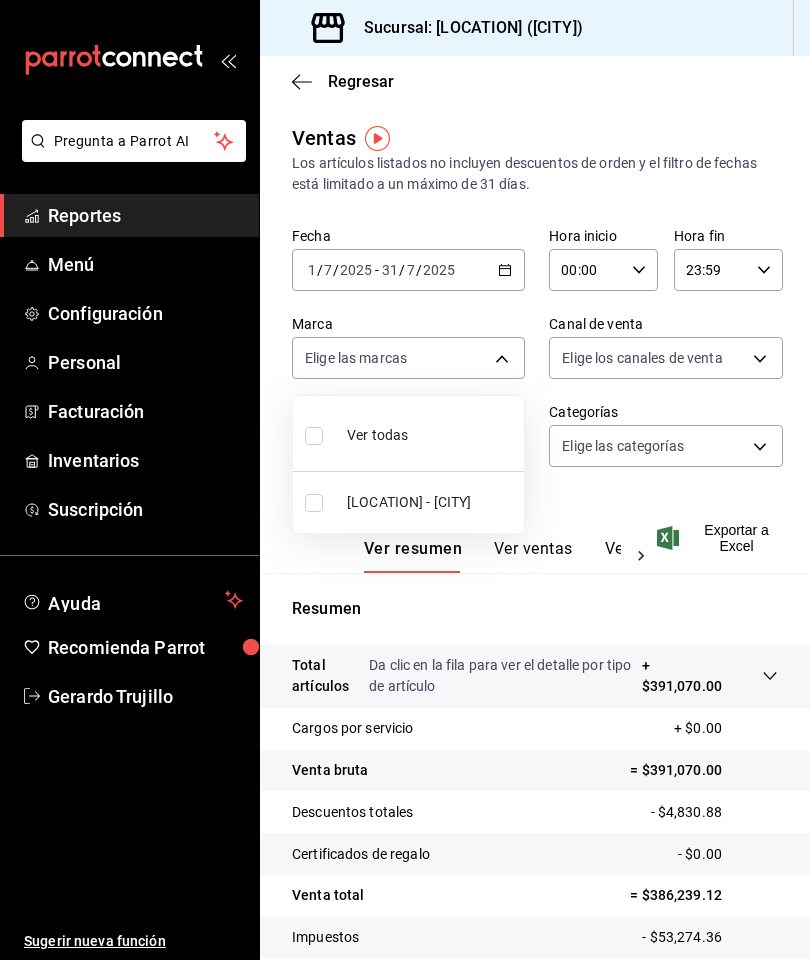 click at bounding box center [405, 480] 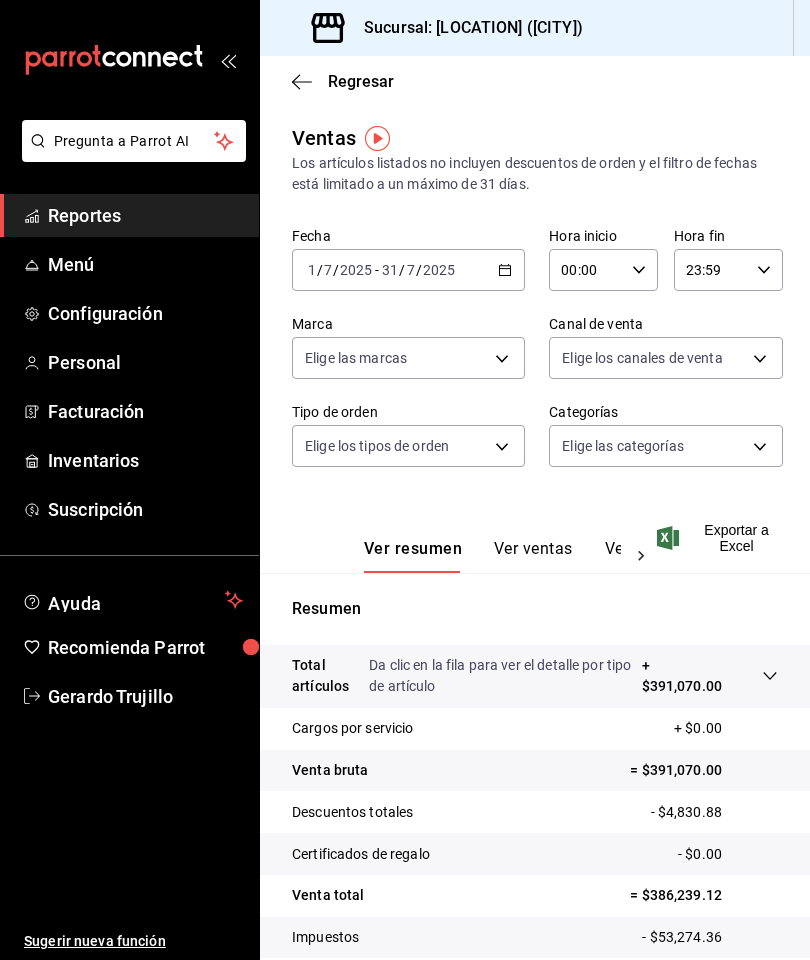 click on "Ver todas [LOCATION] - [CITY]" at bounding box center [405, 480] 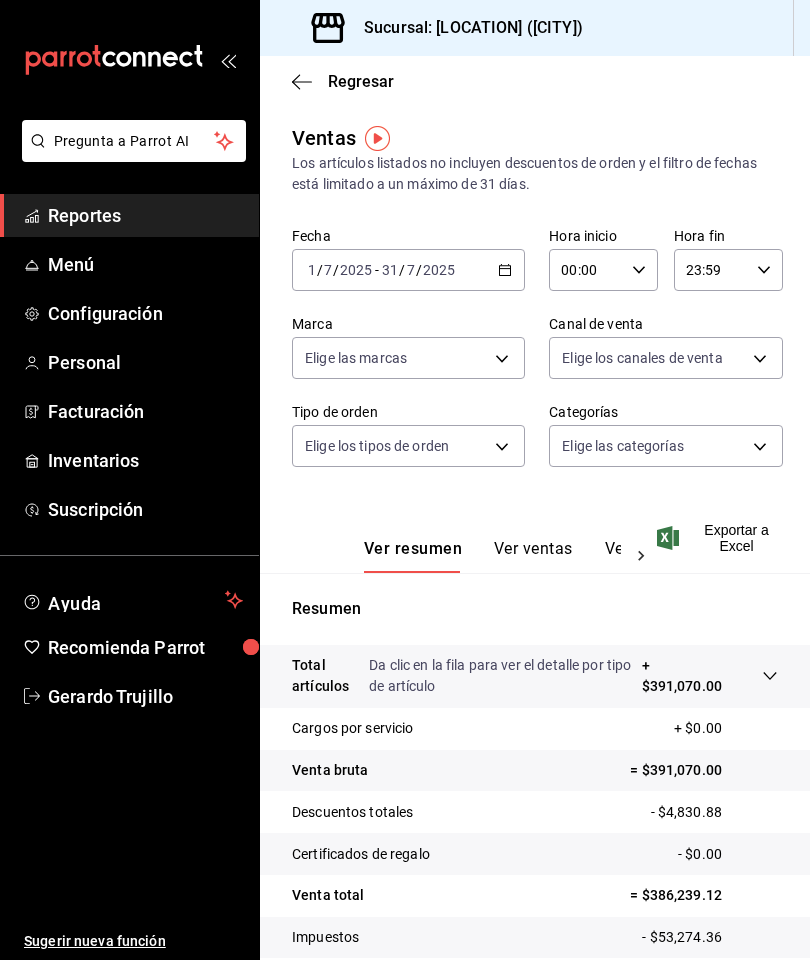 click on "Pregunta a Parrot AI Reportes   Menú   Configuración   Personal   Facturación   Inventarios   Suscripción   Ayuda Recomienda Parrot   [FIRST] [LAST]   Sugerir nueva función   Sucursal: [LOCATION] ([CITY]) Regresar Ventas Los artículos listados no incluyen descuentos de orden y el filtro de fechas está limitado a un máximo de 31 días. Fecha 2025-07-01 1 / 7 / 2025 - 2025-07-31 31 / 7 / 2025 Hora inicio 00:00 Hora inicio Hora fin 23:59 Hora fin Marca Elige las marcas Canal de venta Elige los canales de venta Tipo de orden Elige los tipos de orden Categorías Elige las categorías Ver resumen Ver ventas Ver cargos Exportar a Excel Resumen Total artículos Da clic en la fila para ver el detalle por tipo de artículo + [PRICE] Cargos por servicio + [PRICE] Venta bruta = [PRICE] Descuentos totales - [PRICE] Certificados de regalo - [PRICE] Venta total = [PRICE] Impuestos - [PRICE] Venta neta = [PRICE] Pregunta a Parrot AI Reportes   Menú   Configuración   Personal   Facturación" at bounding box center (405, 480) 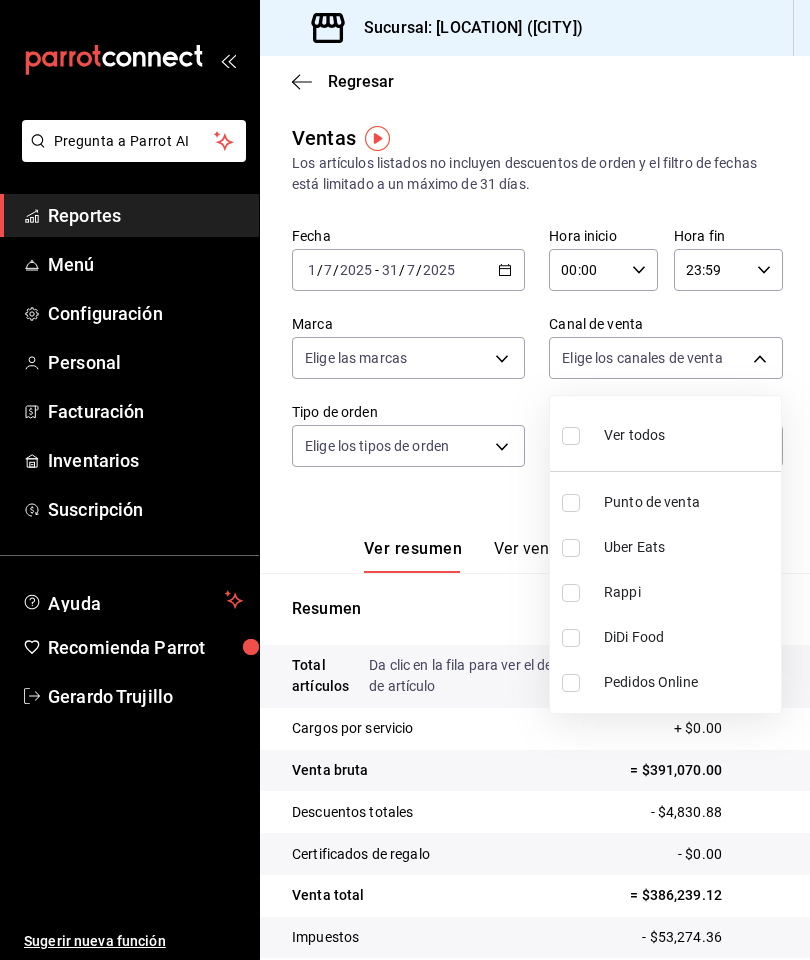 click at bounding box center (405, 480) 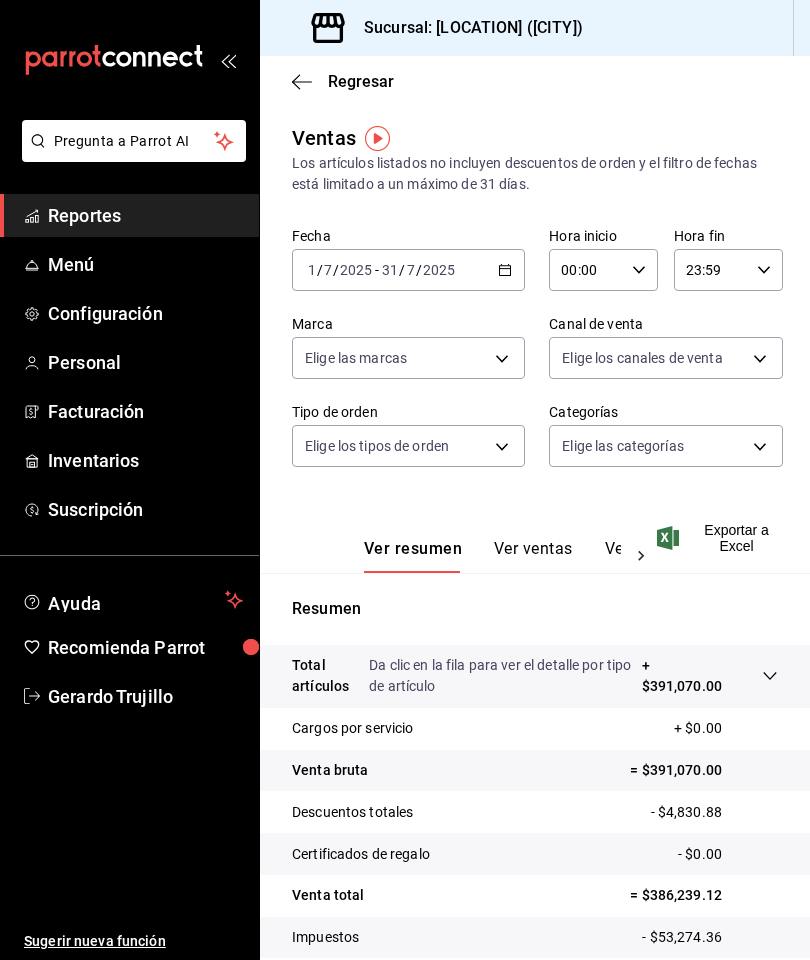click on "Pregunta a Parrot AI Reportes   Menú   Configuración   Personal   Facturación   Inventarios   Suscripción   Ayuda Recomienda Parrot   [FIRST] [LAST]   Sugerir nueva función   Sucursal: [LOCATION] ([CITY]) Regresar Ventas Los artículos listados no incluyen descuentos de orden y el filtro de fechas está limitado a un máximo de 31 días. Fecha 2025-07-01 1 / 7 / 2025 - 2025-07-31 31 / 7 / 2025 Hora inicio 00:00 Hora inicio Hora fin 23:59 Hora fin Marca Elige las marcas Canal de venta Elige los canales de venta Tipo de orden Elige los tipos de orden Categorías Elige las categorías Ver resumen Ver ventas Ver cargos Exportar a Excel Resumen Total artículos Da clic en la fila para ver el detalle por tipo de artículo + [PRICE] Cargos por servicio + [PRICE] Venta bruta = [PRICE] Descuentos totales - [PRICE] Certificados de regalo - [PRICE] Venta total = [PRICE] Impuestos - [PRICE] Venta neta = [PRICE] Pregunta a Parrot AI Reportes   Menú   Configuración   Personal   Facturación" at bounding box center (405, 480) 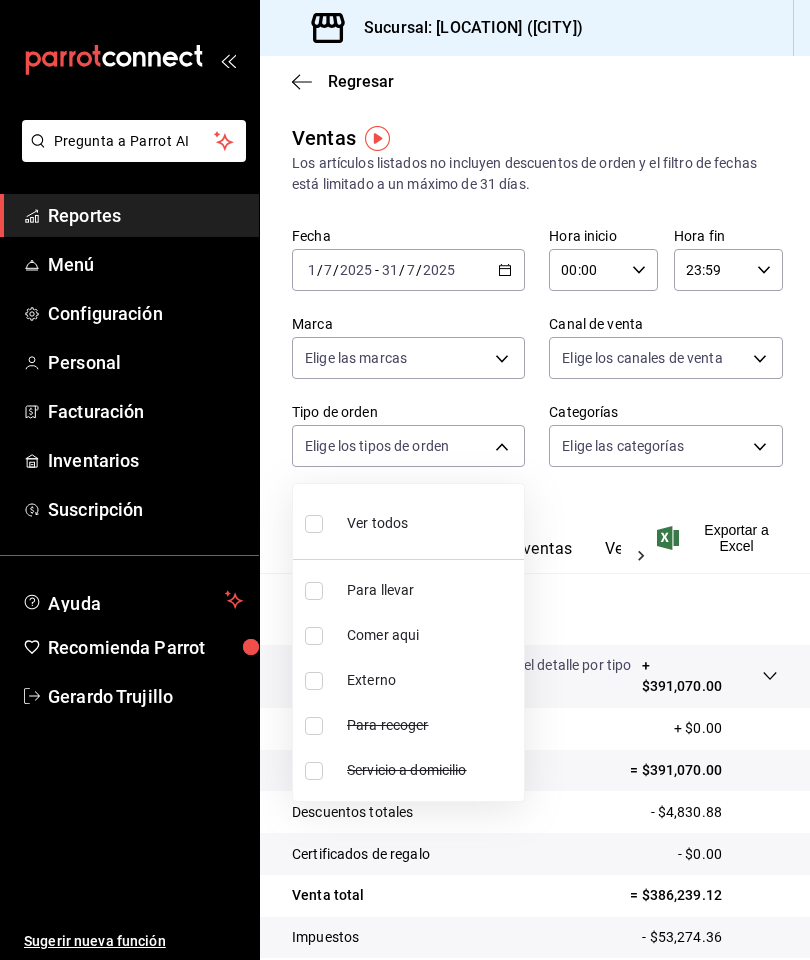 click at bounding box center (405, 480) 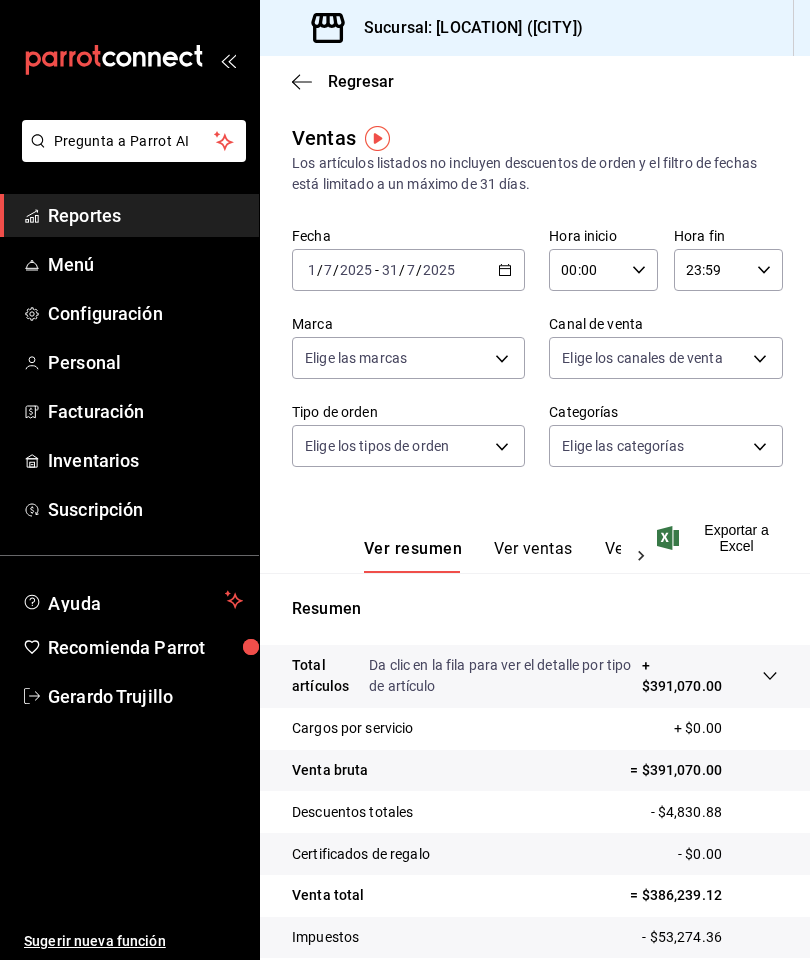 click on "Pregunta a Parrot AI Reportes   Menú   Configuración   Personal   Facturación   Inventarios   Suscripción   Ayuda Recomienda Parrot   [FIRST] [LAST]   Sugerir nueva función   Sucursal: [LOCATION] ([CITY]) Regresar Ventas Los artículos listados no incluyen descuentos de orden y el filtro de fechas está limitado a un máximo de 31 días. Fecha 2025-07-01 1 / 7 / 2025 - 2025-07-31 31 / 7 / 2025 Hora inicio 00:00 Hora inicio Hora fin 23:59 Hora fin Marca Elige las marcas Canal de venta Elige los canales de venta Tipo de orden Elige los tipos de orden Categorías Elige las categorías Ver resumen Ver ventas Ver cargos Exportar a Excel Resumen Total artículos Da clic en la fila para ver el detalle por tipo de artículo + [PRICE] Cargos por servicio + [PRICE] Venta bruta = [PRICE] Descuentos totales - [PRICE] Certificados de regalo - [PRICE] Venta total = [PRICE] Impuestos - [PRICE] Venta neta = [PRICE] Pregunta a Parrot AI Reportes   Menú   Configuración   Personal   Facturación" at bounding box center (405, 480) 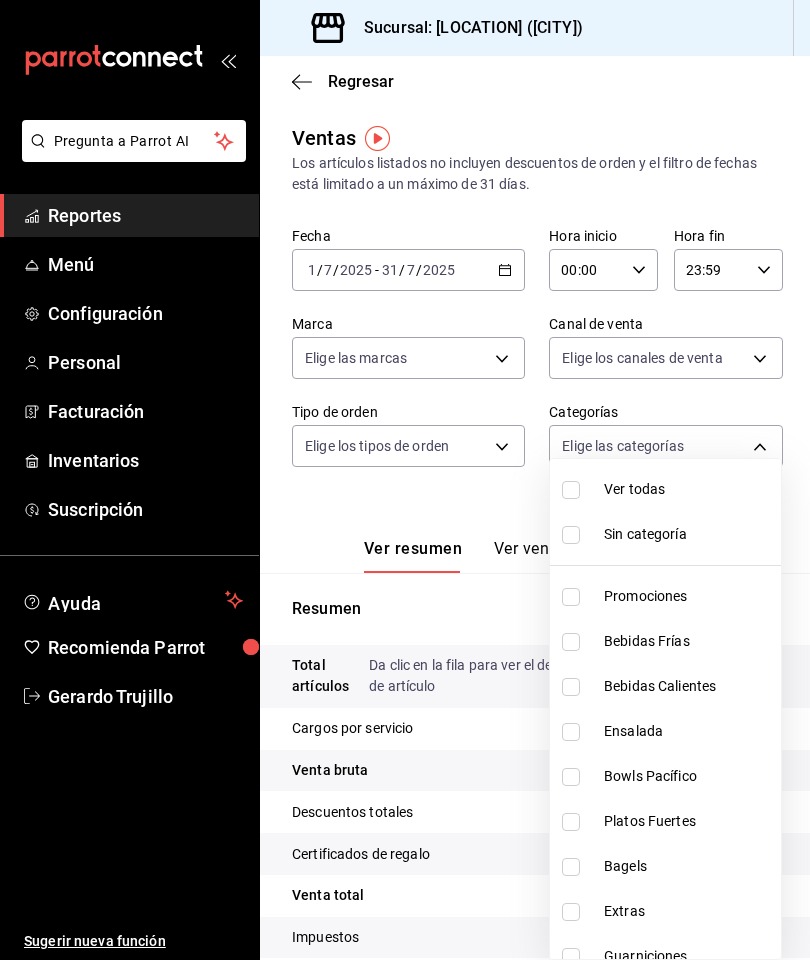 click at bounding box center [405, 480] 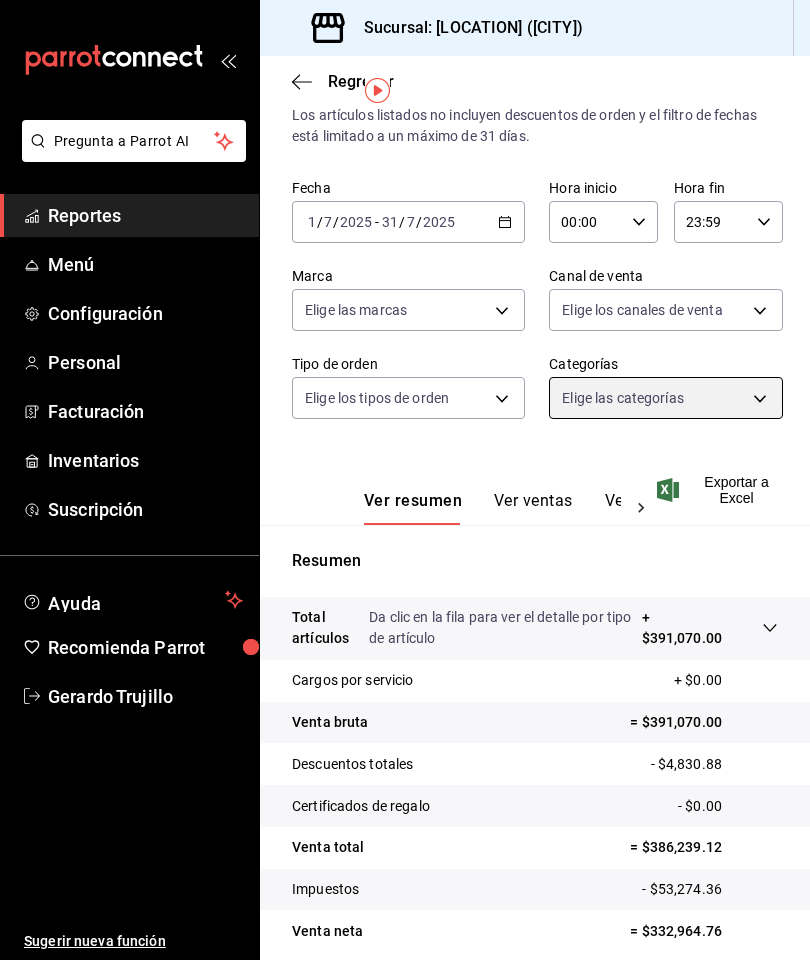 scroll, scrollTop: 48, scrollLeft: 0, axis: vertical 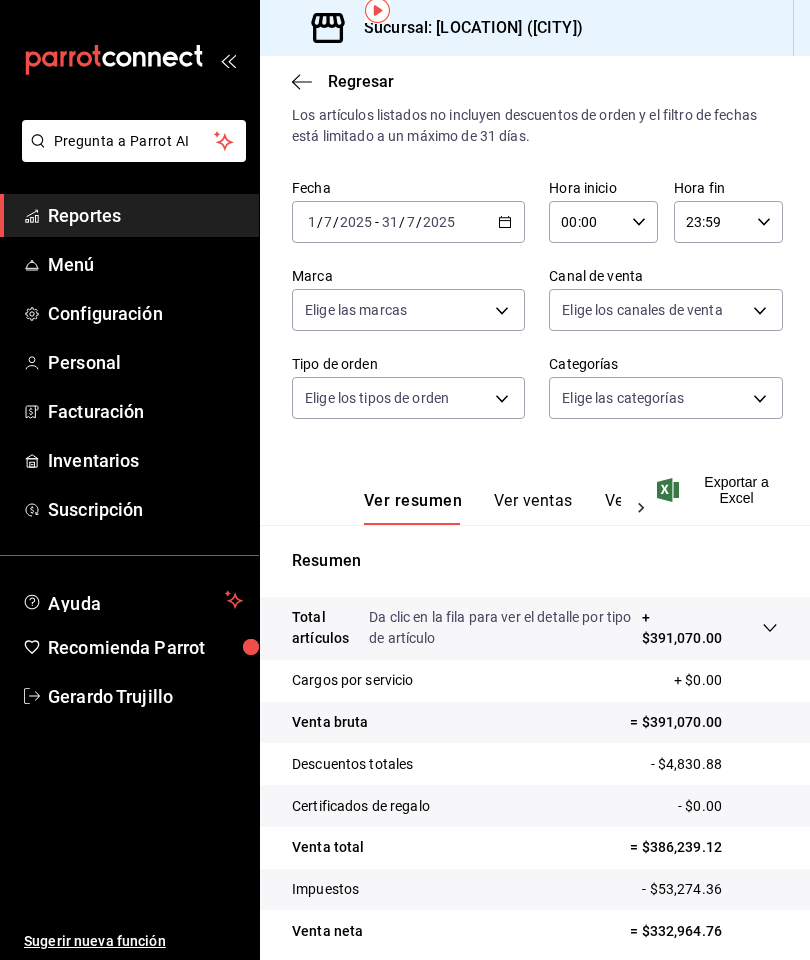 click on "Ver ventas" at bounding box center (533, 508) 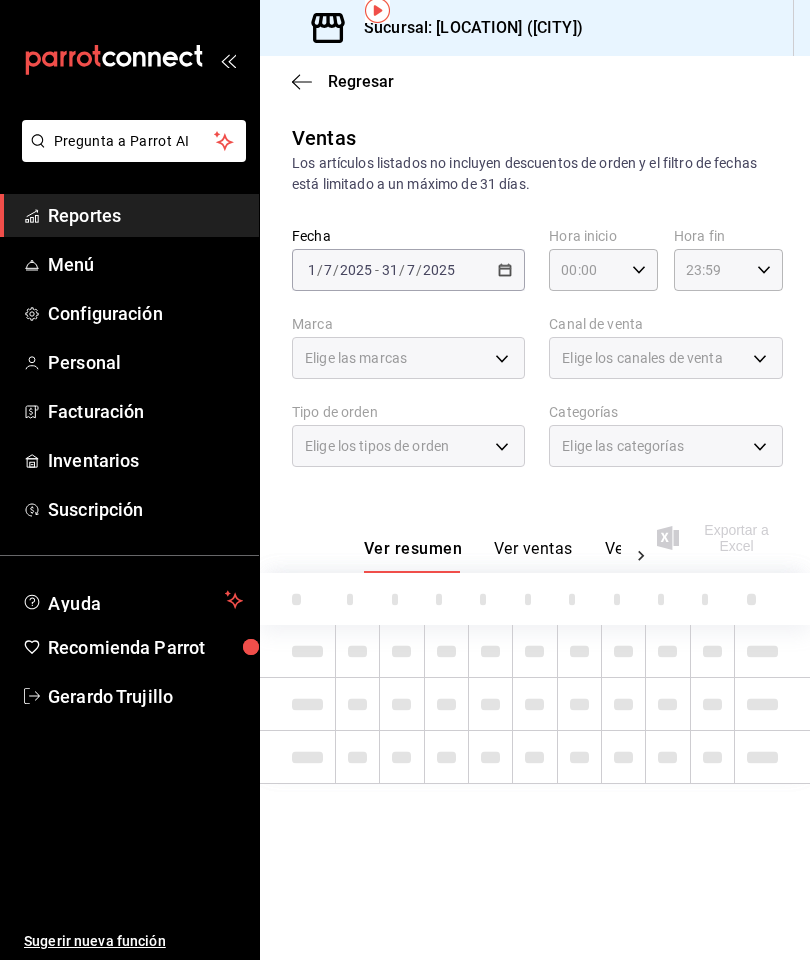 scroll, scrollTop: 0, scrollLeft: 0, axis: both 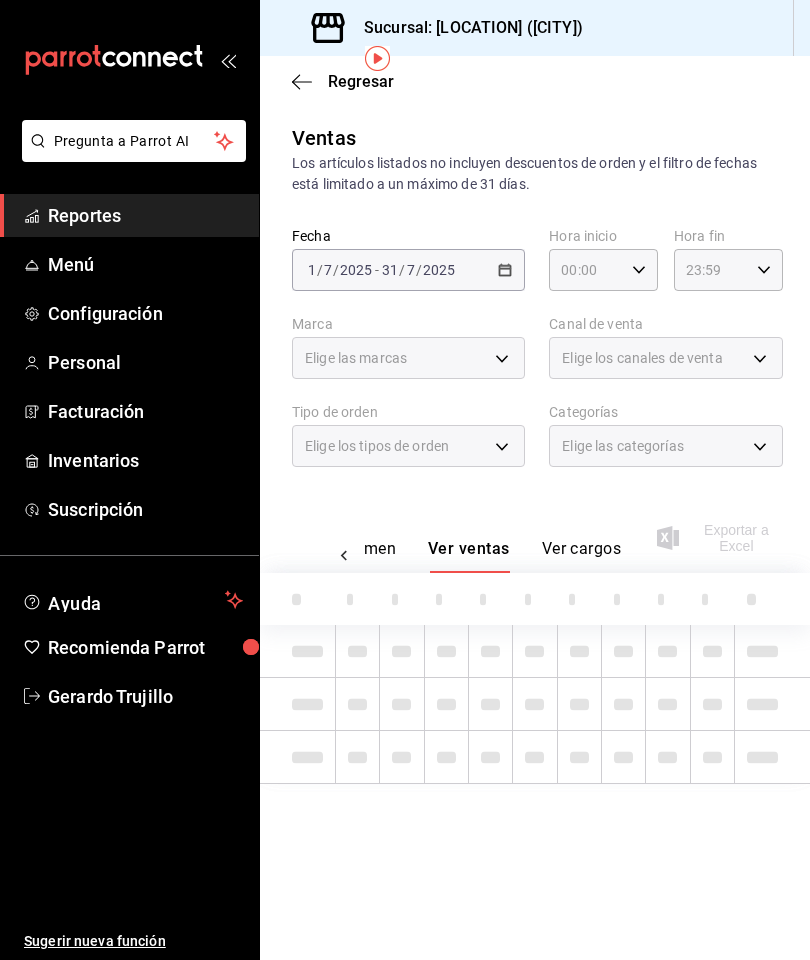 click on "Ver cargos" at bounding box center (582, 556) 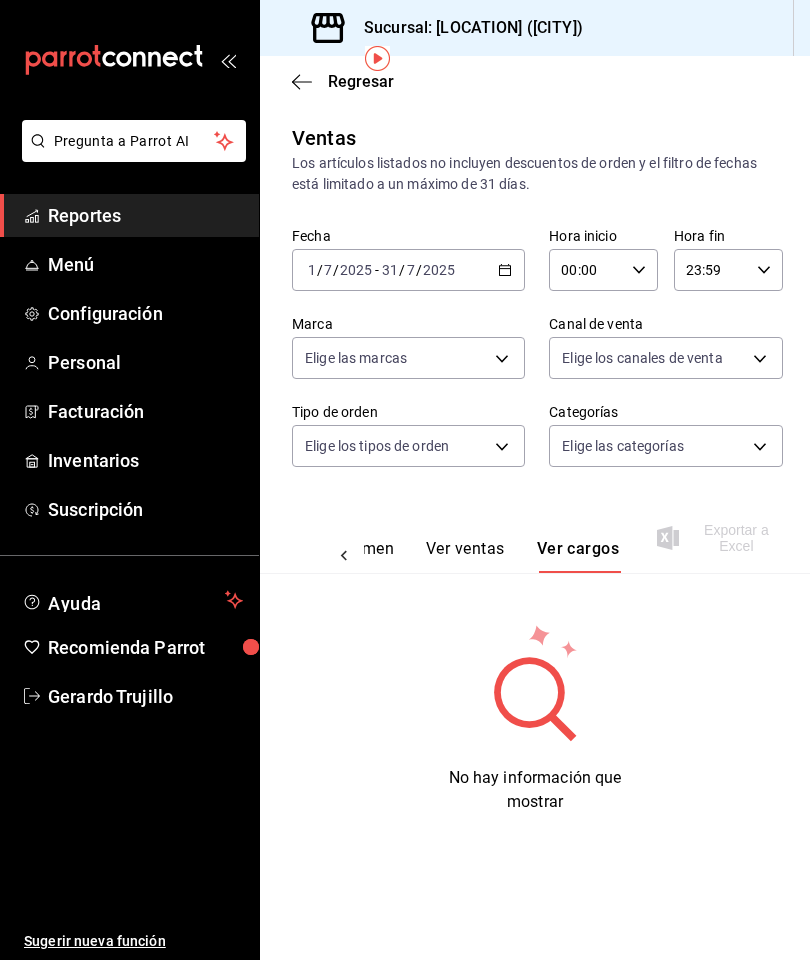 click on "Ver ventas" at bounding box center (465, 556) 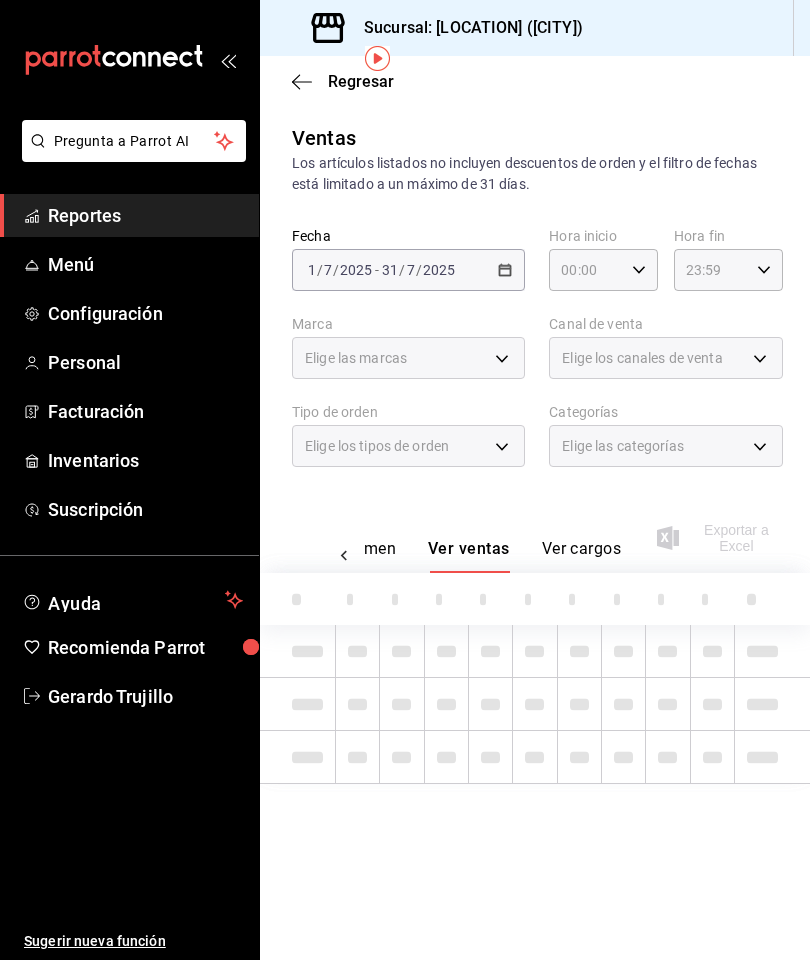 click on "Ver resumen" at bounding box center [349, 556] 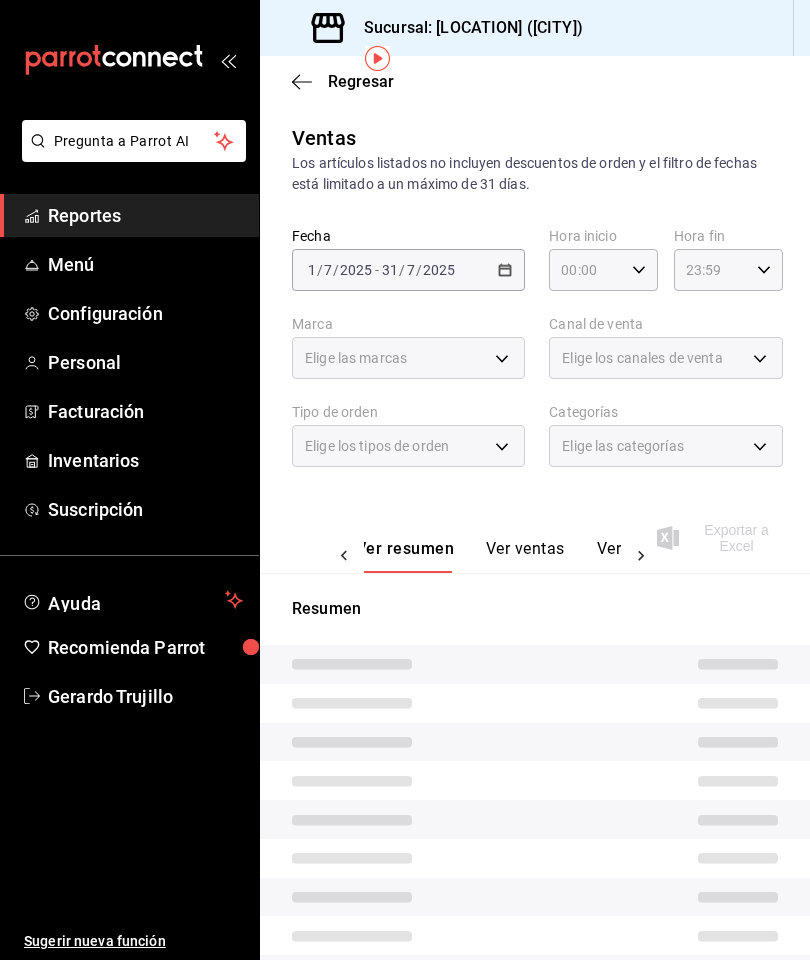scroll, scrollTop: 0, scrollLeft: 0, axis: both 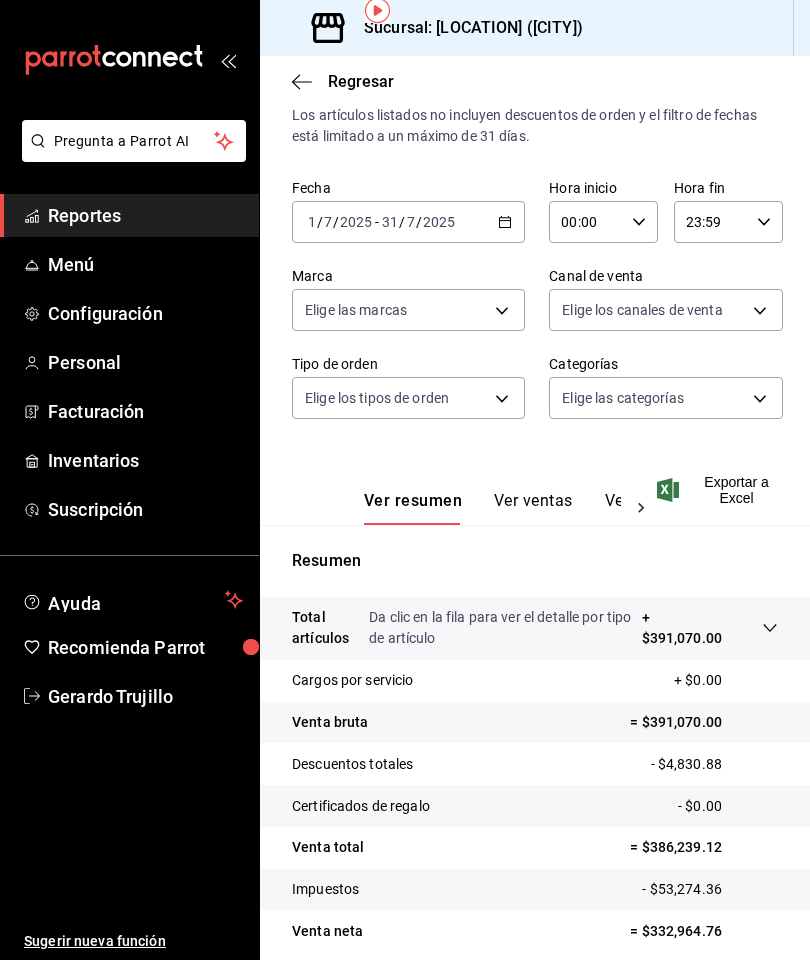 click on "Reportes" at bounding box center [145, 215] 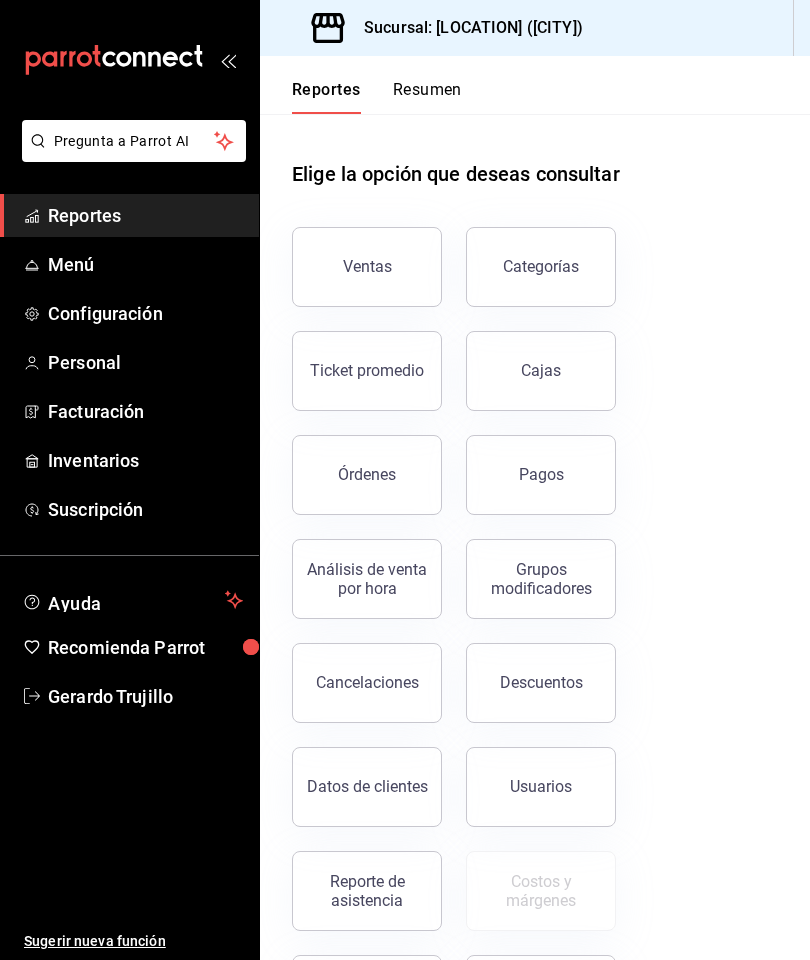 click on "Análisis de venta por hora" at bounding box center [367, 579] 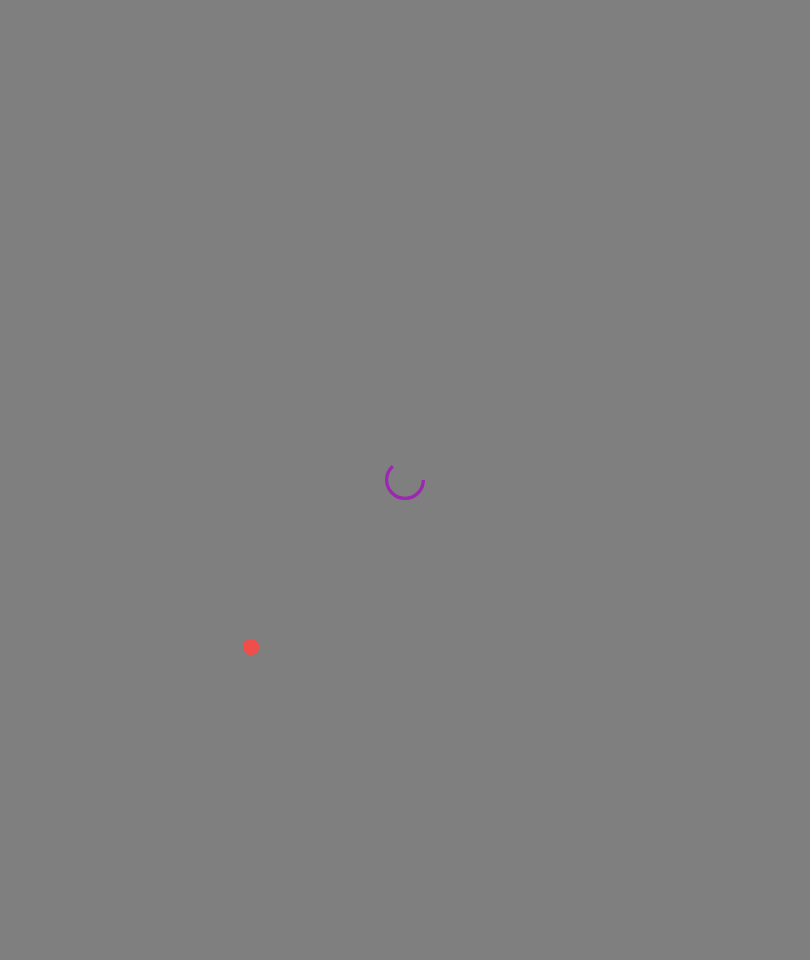 scroll, scrollTop: 0, scrollLeft: 0, axis: both 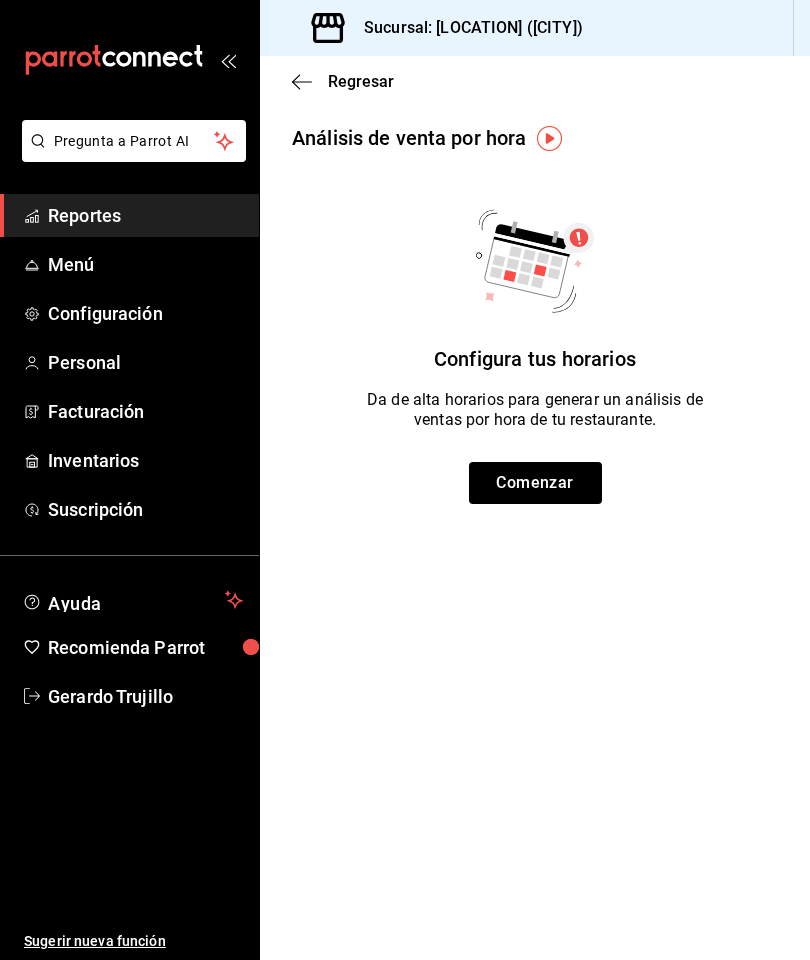 click on "Regresar" at bounding box center (535, 81) 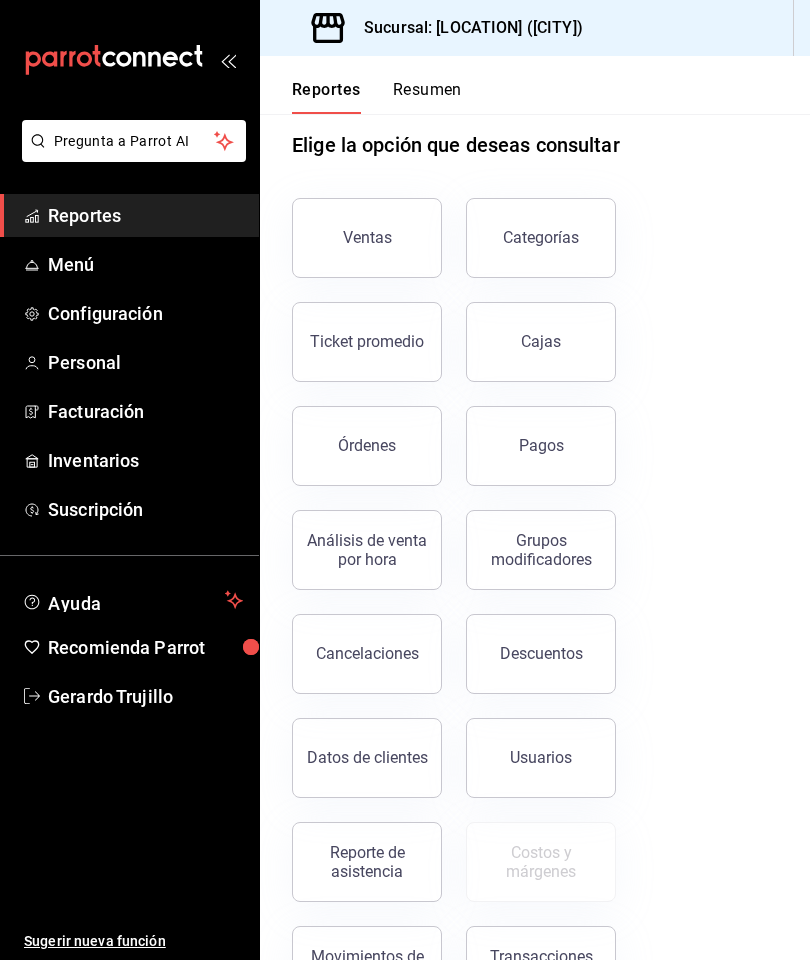 scroll, scrollTop: 27, scrollLeft: 0, axis: vertical 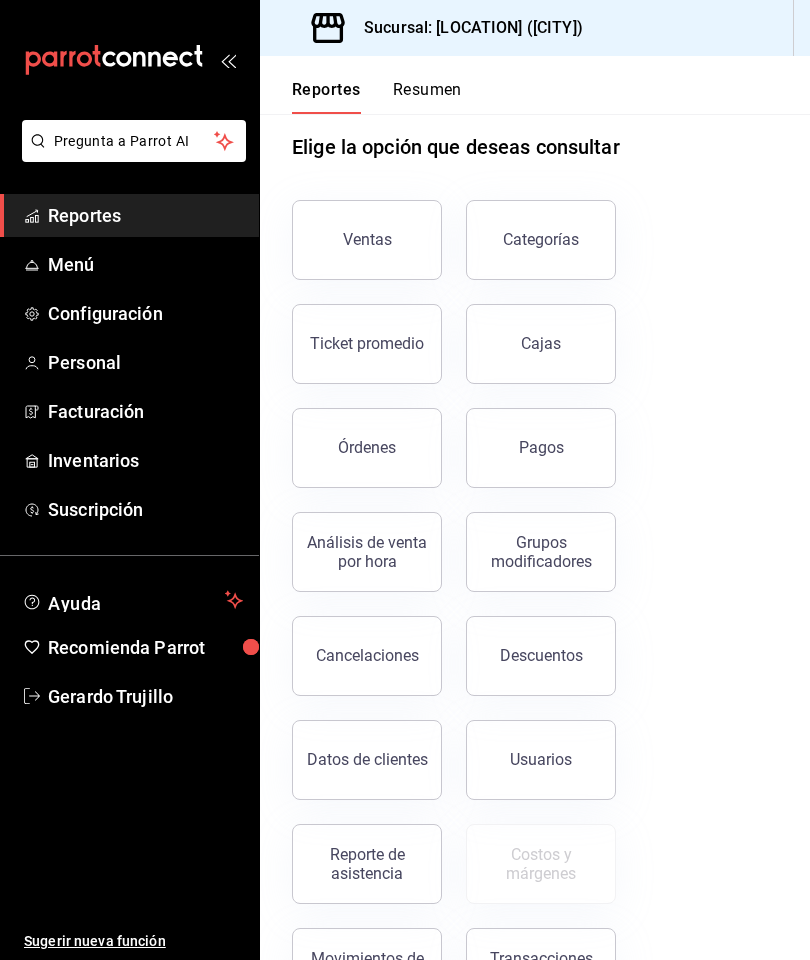 click on "Reporte de asistencia" at bounding box center [367, 864] 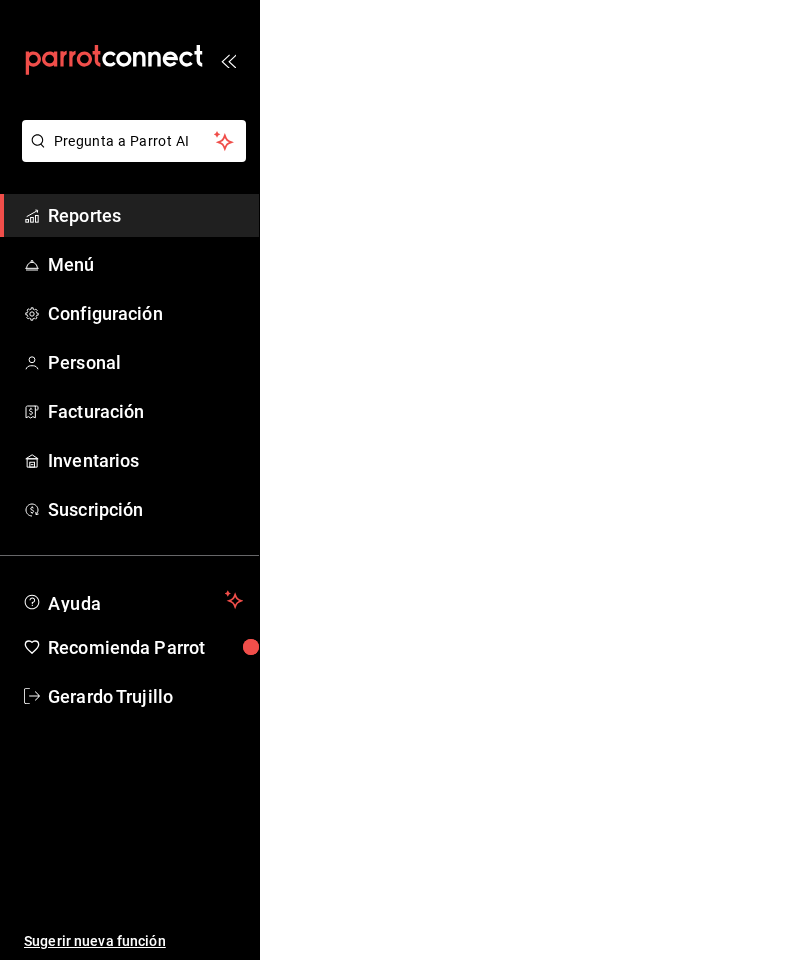 scroll, scrollTop: 0, scrollLeft: 0, axis: both 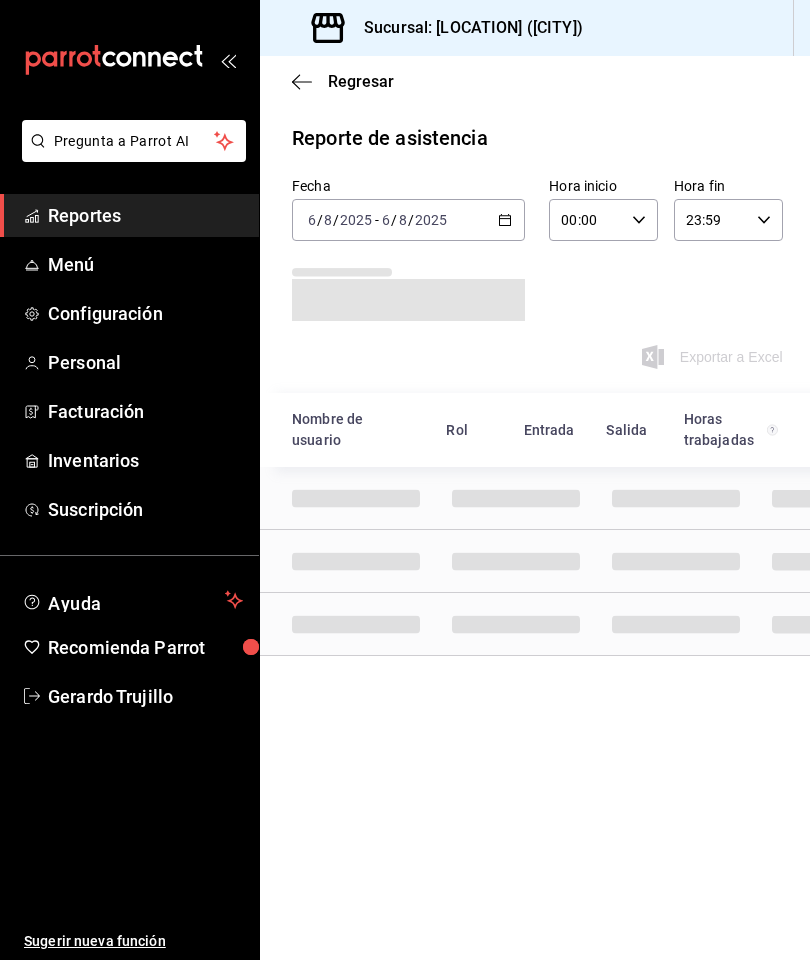 click on "2025-08-06 6 / 8 / 2025 - 2025-08-06 6 / 8 / 2025" at bounding box center [408, 220] 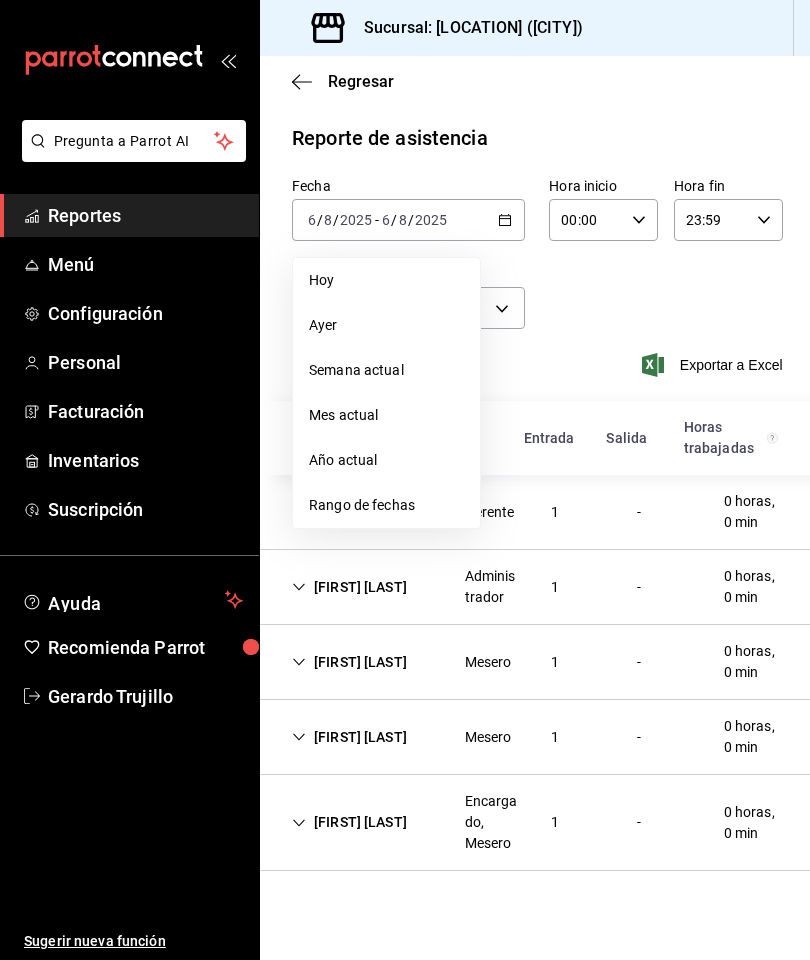 click on "Fecha 2025-08-06 6 / 8 / 2025 - 2025-08-06 6 / 8 / 2025 Hoy Ayer Semana actual Mes actual Año actual Rango de fechas Hora inicio 00:00 Hora inicio Hora fin 23:59 Hora fin Usuarios Ver todos [UUID],[UUID],[UUID],[UUID],[UUID],[UUID],[UUID],[UUID],[UUID],[UUID] Exportar a Excel" at bounding box center (535, 289) 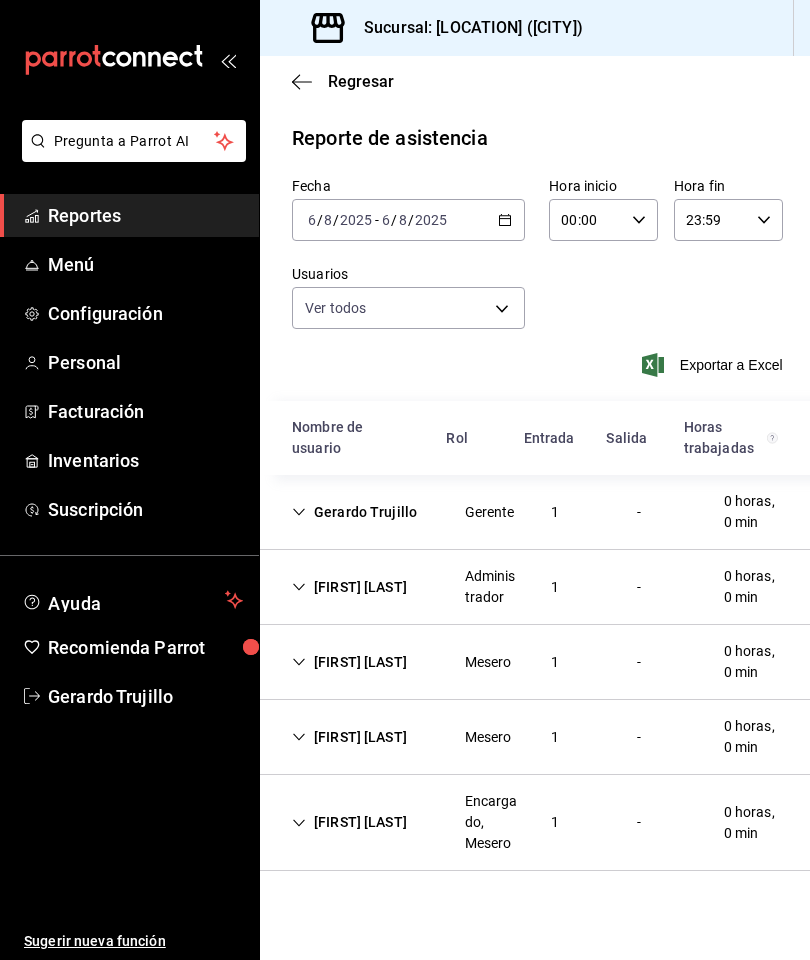 click on "1" at bounding box center (555, 512) 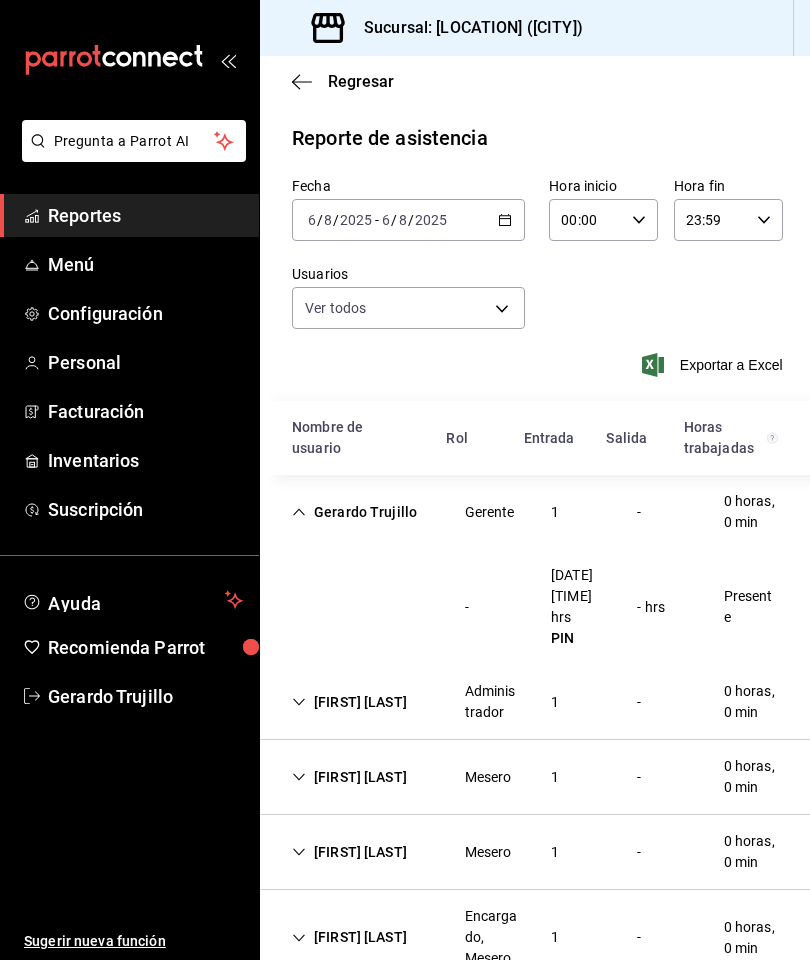 click on "1" at bounding box center (555, 512) 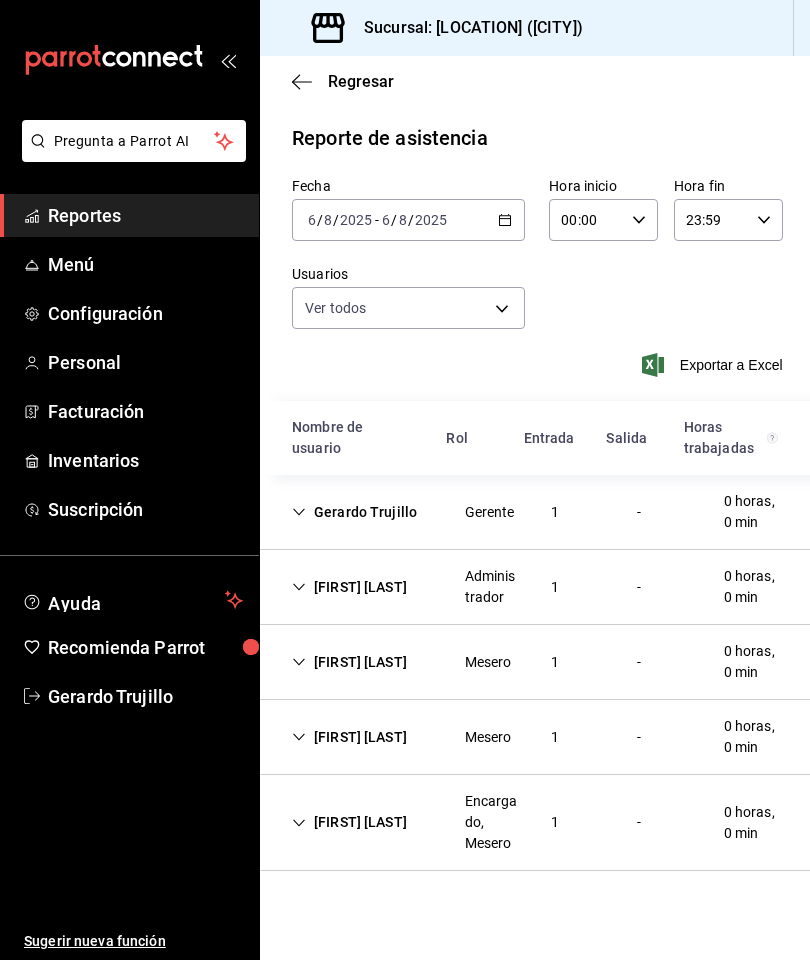 click 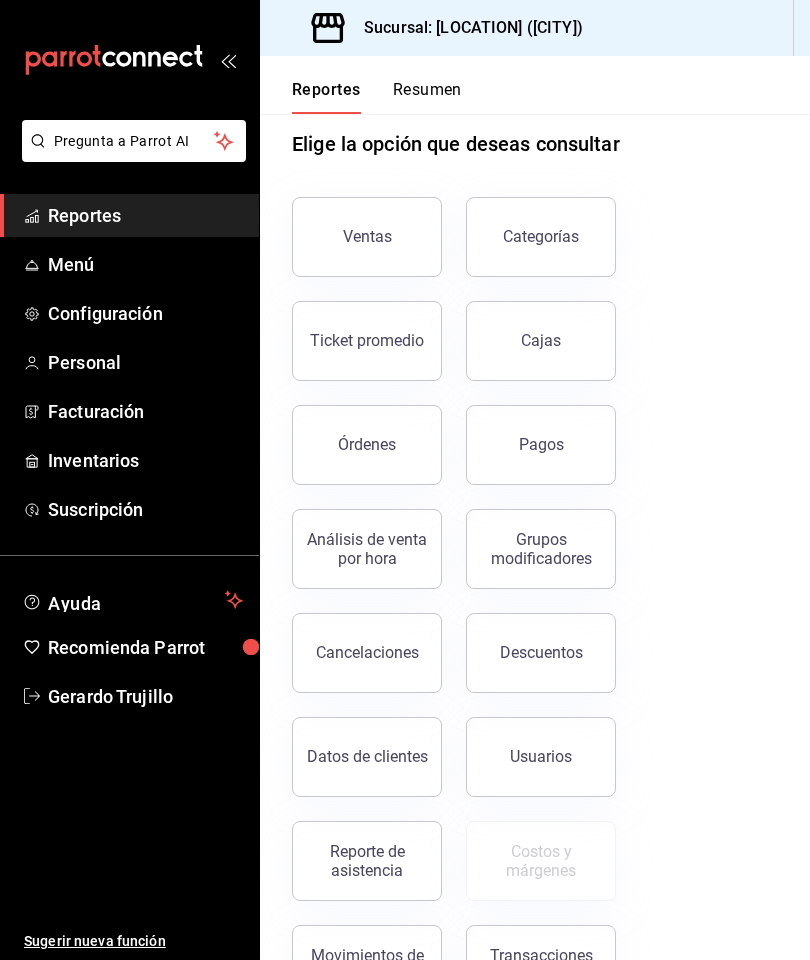 scroll, scrollTop: 27, scrollLeft: 0, axis: vertical 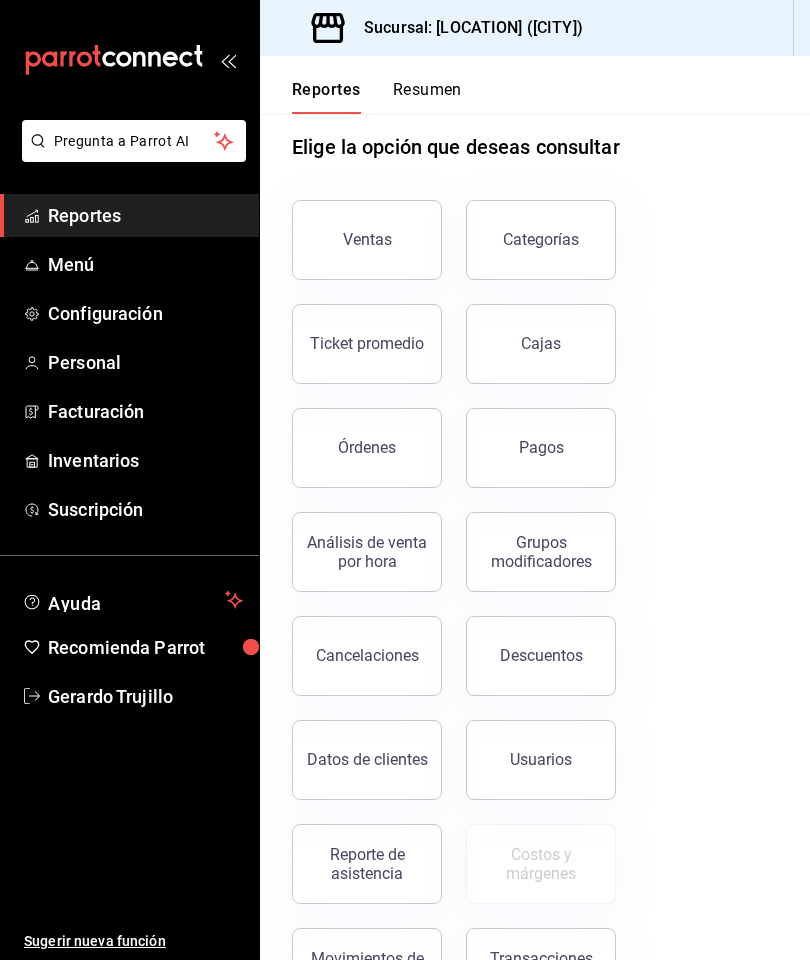 click on "Transacciones Pay" at bounding box center (541, 968) 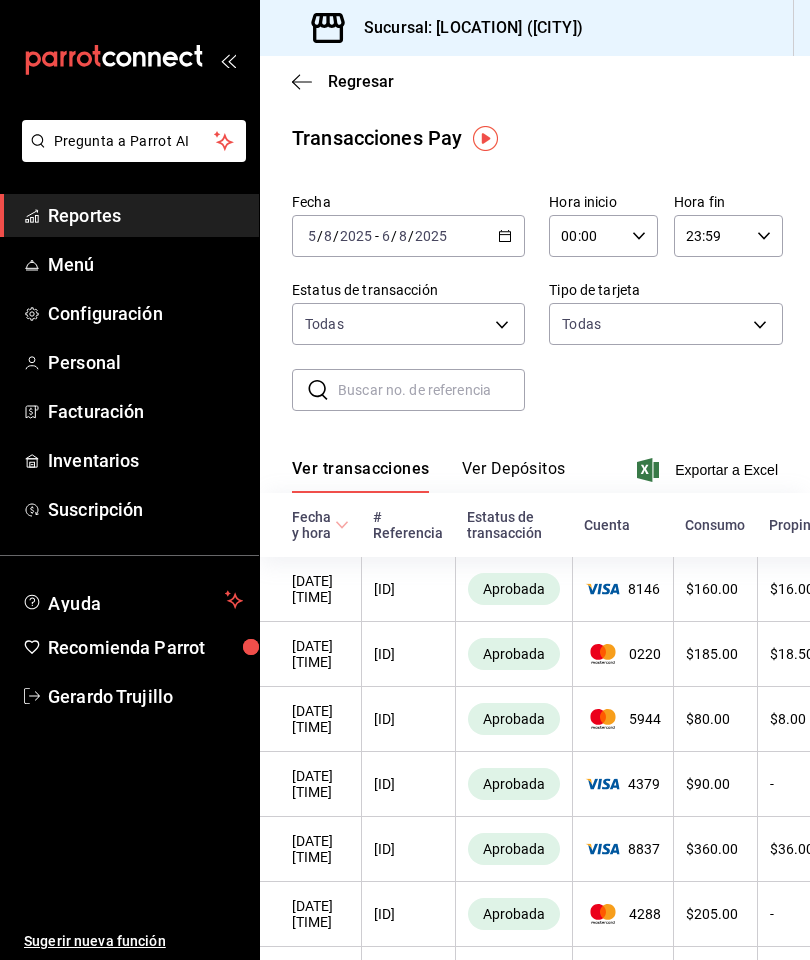 click 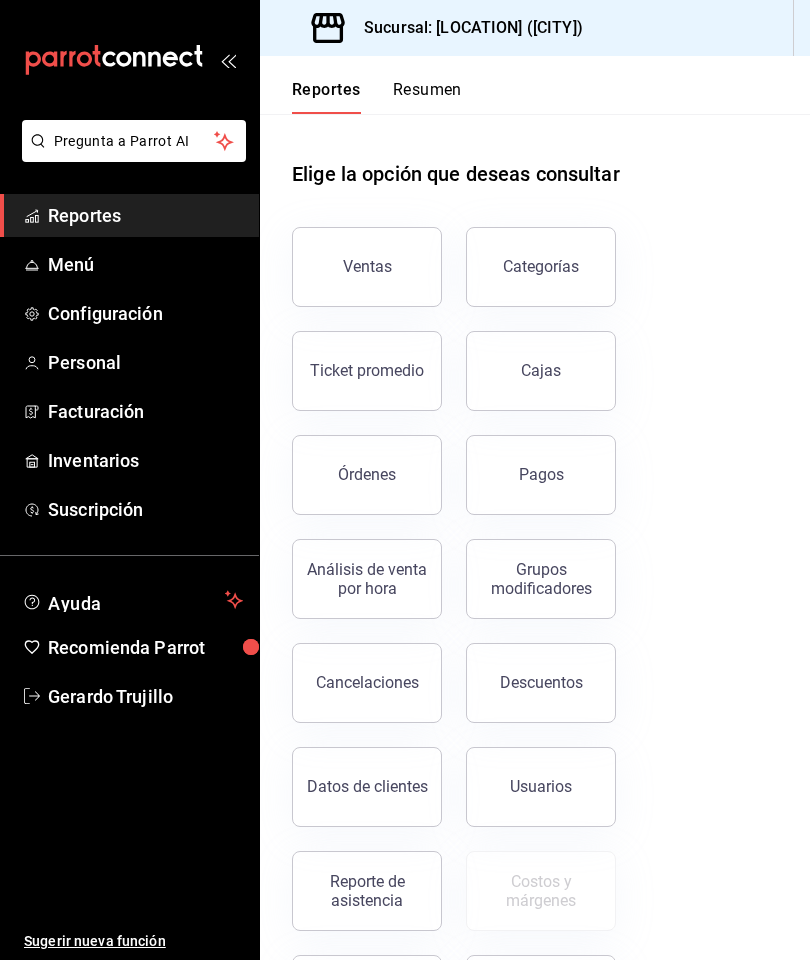 click on "Configuración" at bounding box center [145, 313] 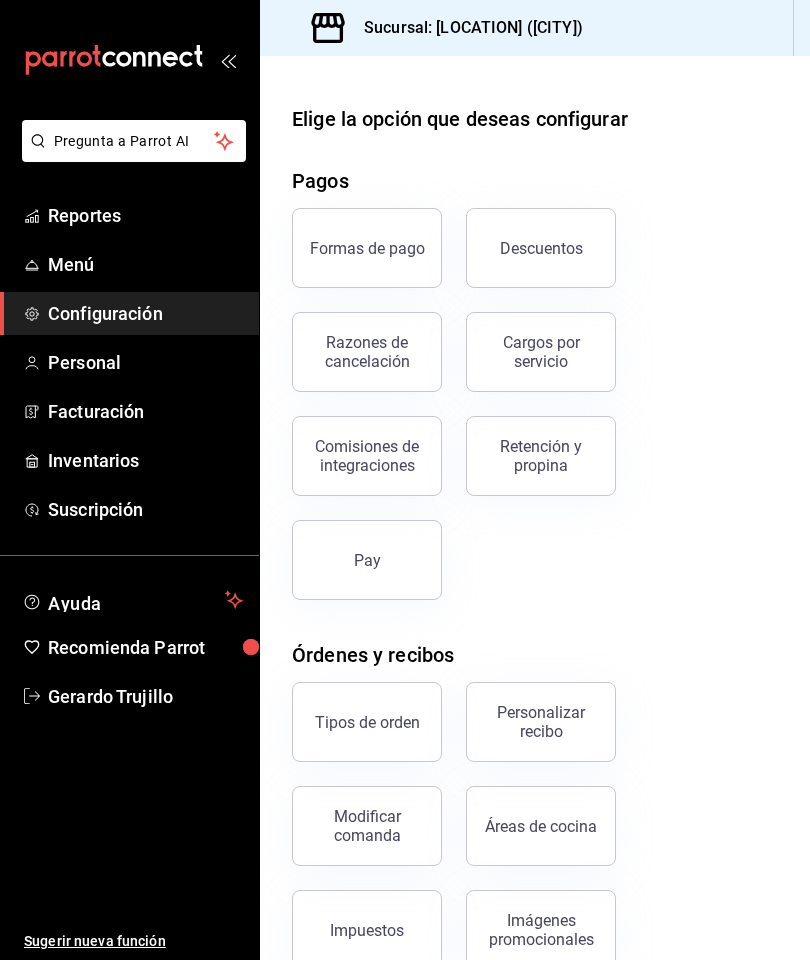 click on "Pay" at bounding box center (367, 560) 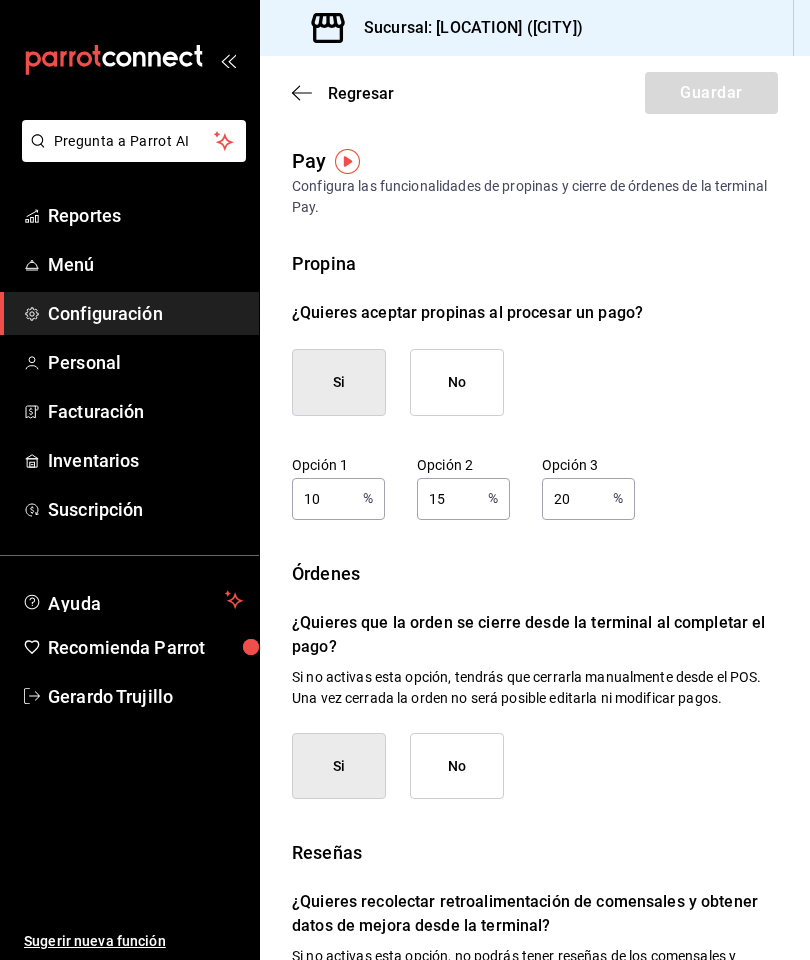 click 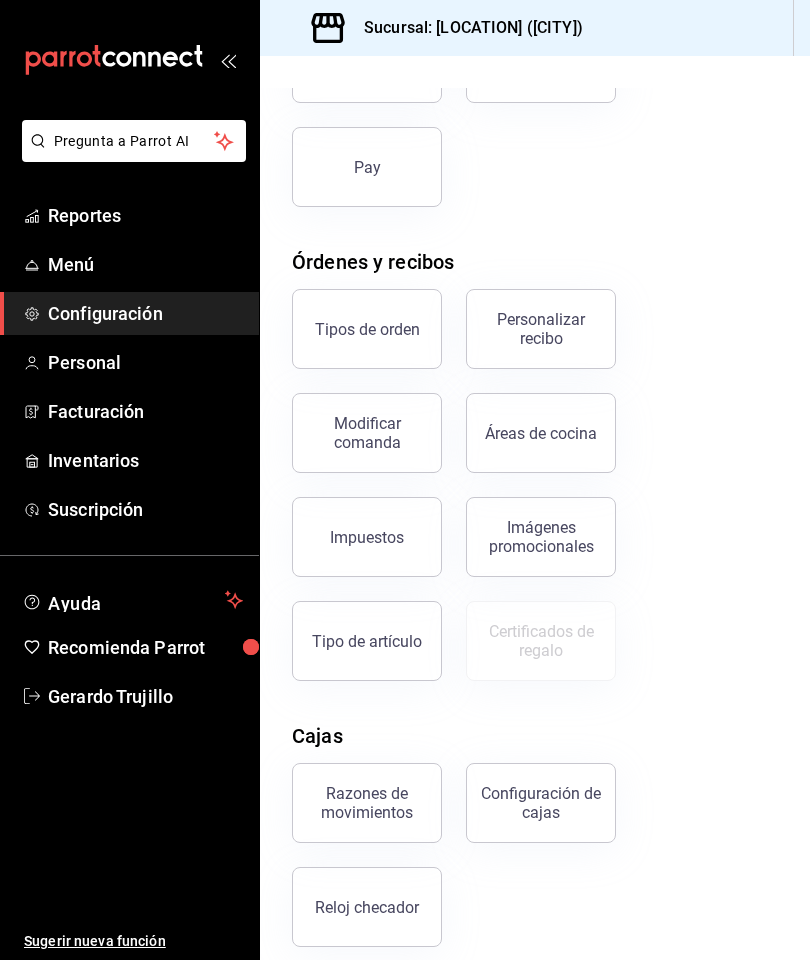scroll, scrollTop: 394, scrollLeft: 0, axis: vertical 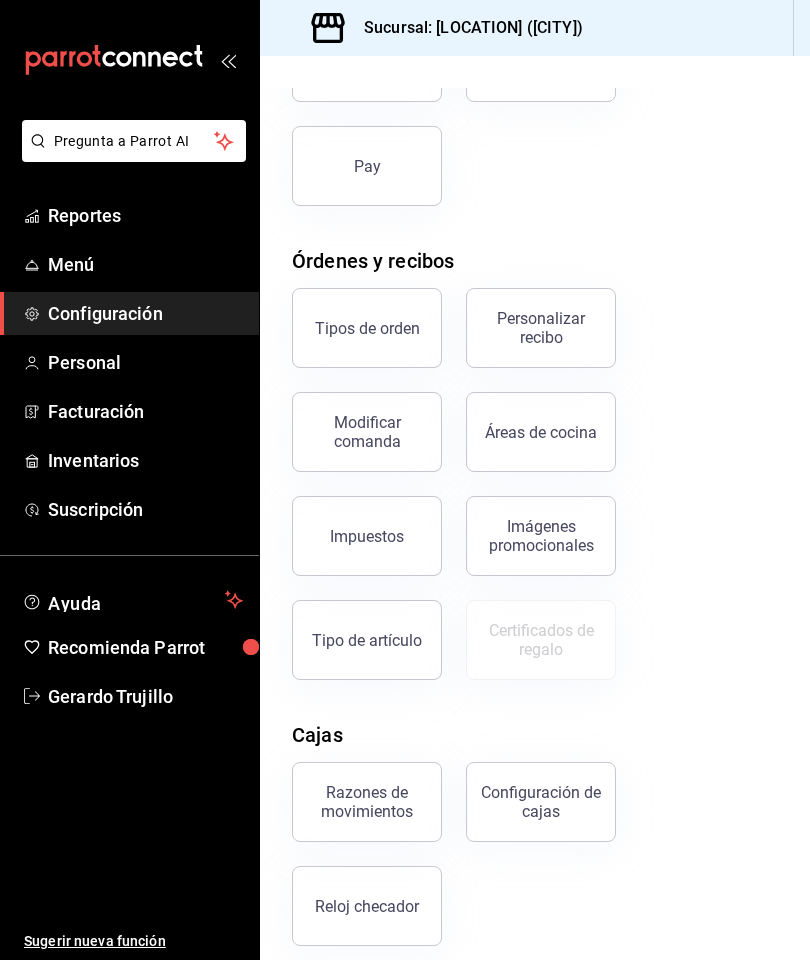click on "Tipos de orden" at bounding box center [367, 328] 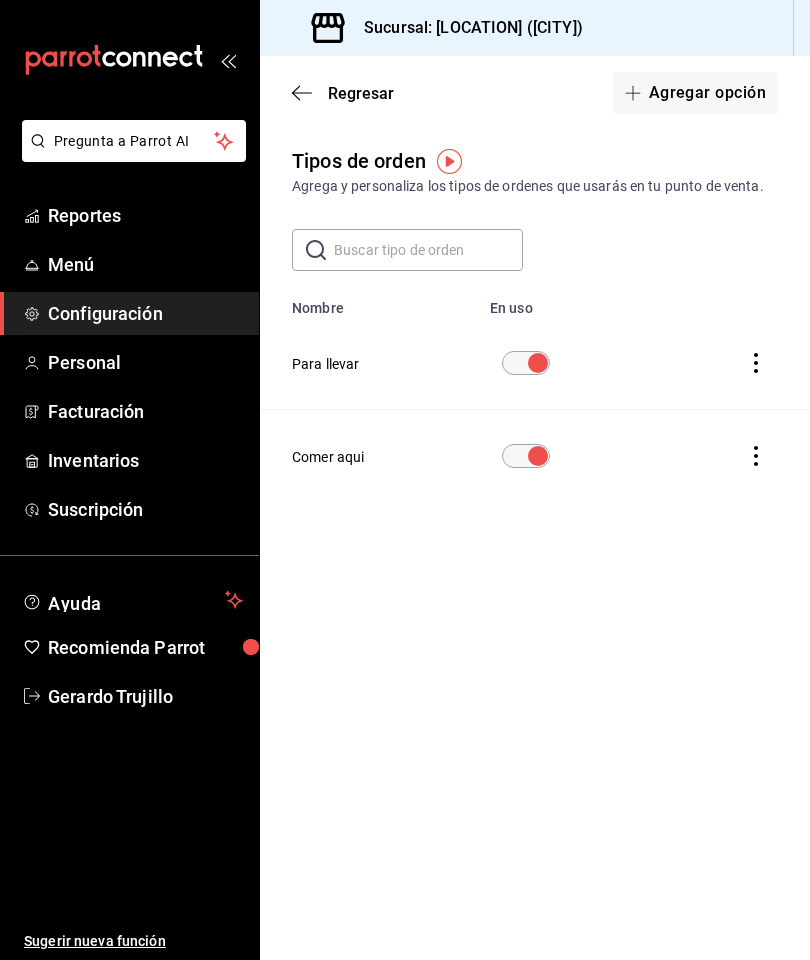 click 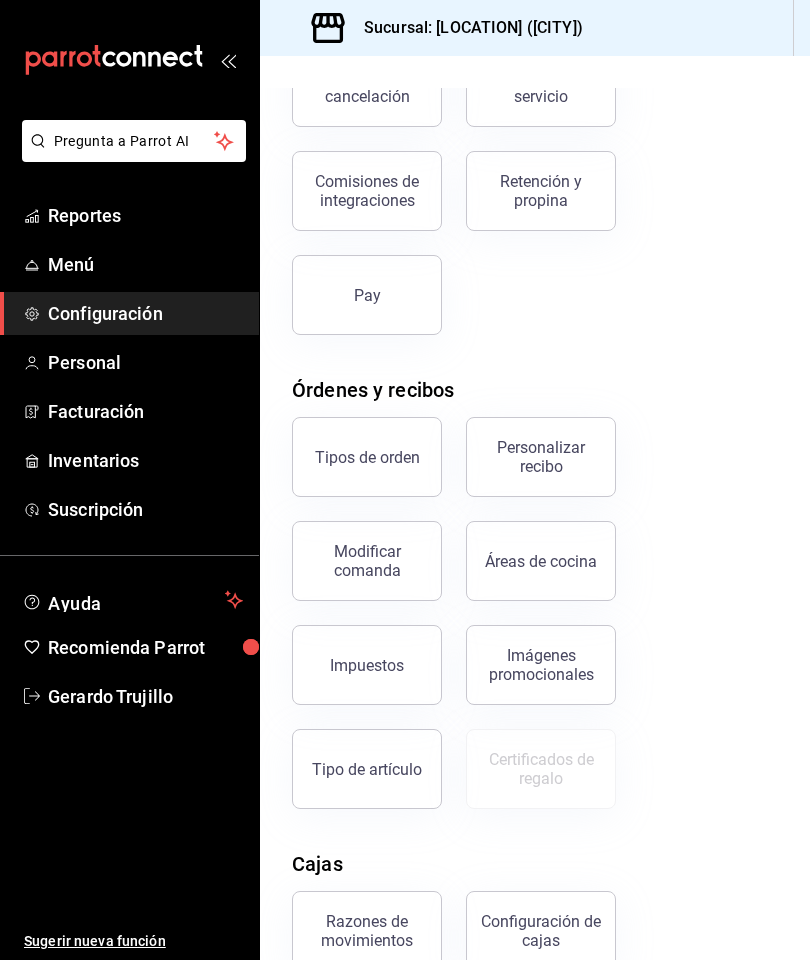 scroll, scrollTop: 271, scrollLeft: 0, axis: vertical 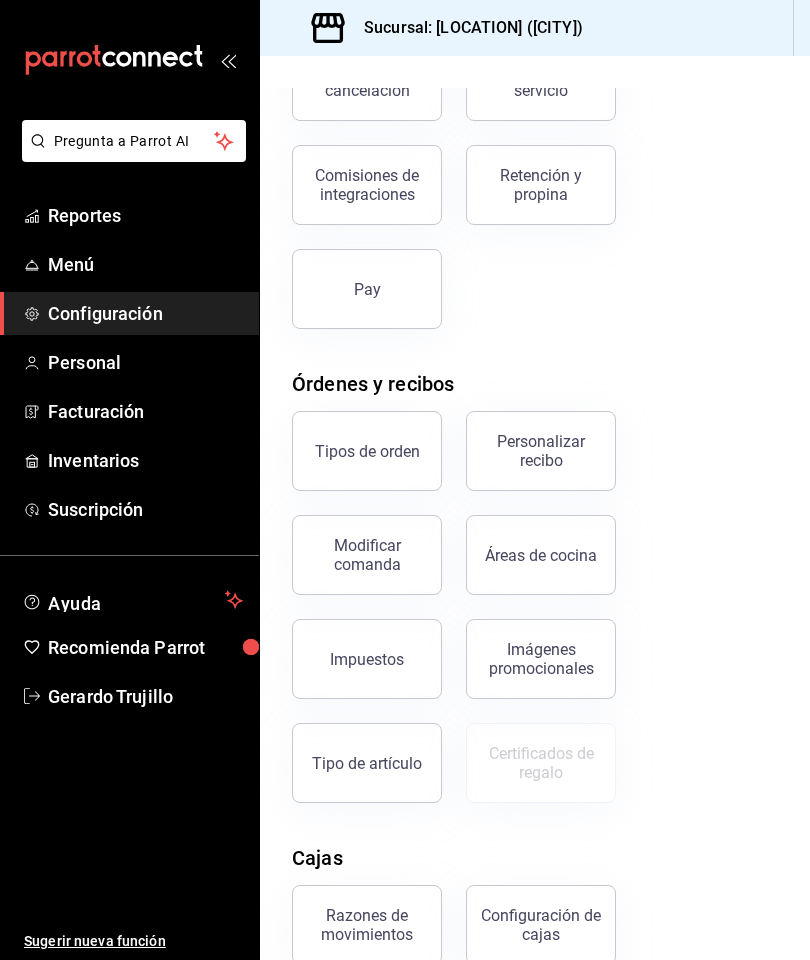 click on "Personalizar recibo" at bounding box center [541, 451] 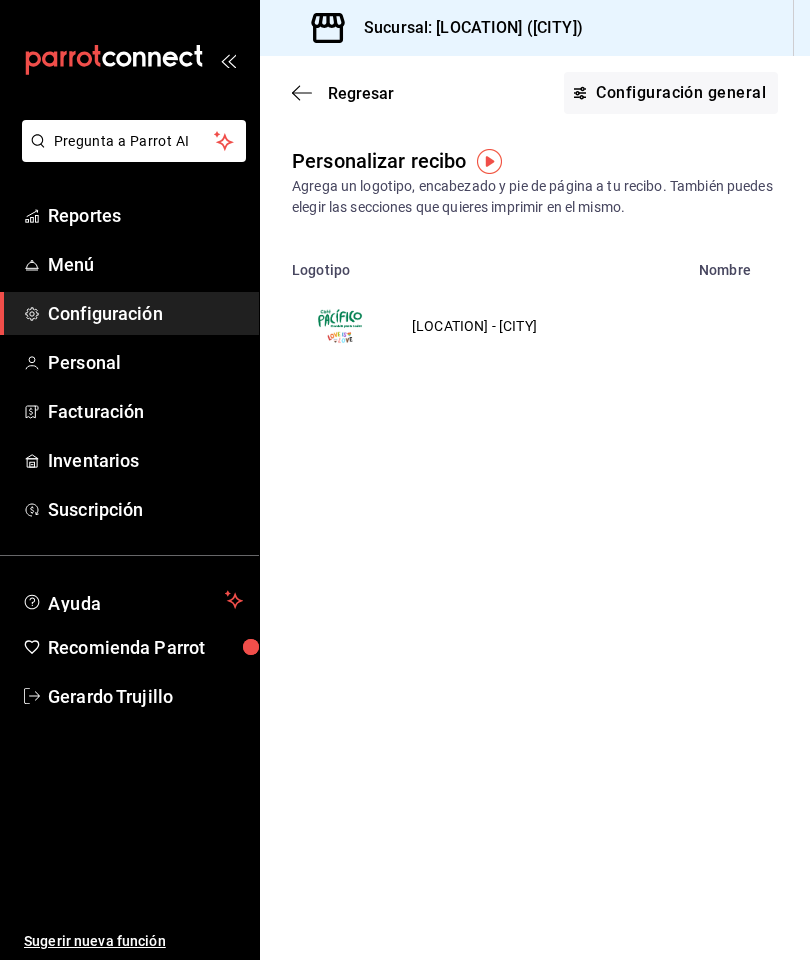 click on "Regresar" at bounding box center (343, 93) 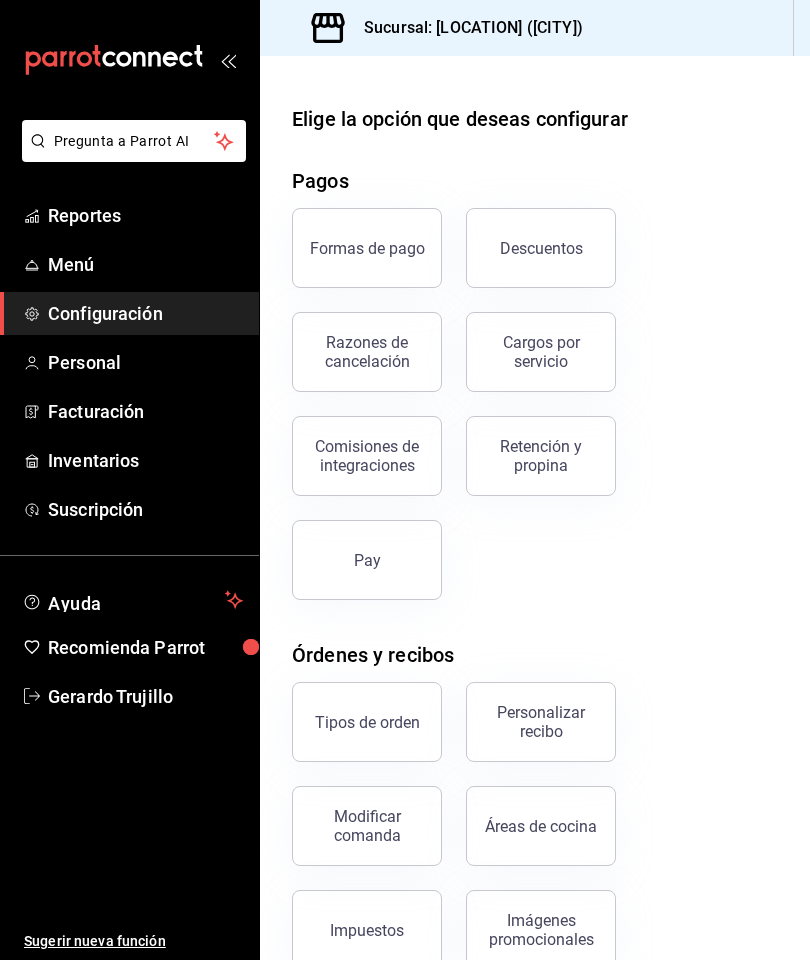 click on "Modificar comanda" at bounding box center [367, 826] 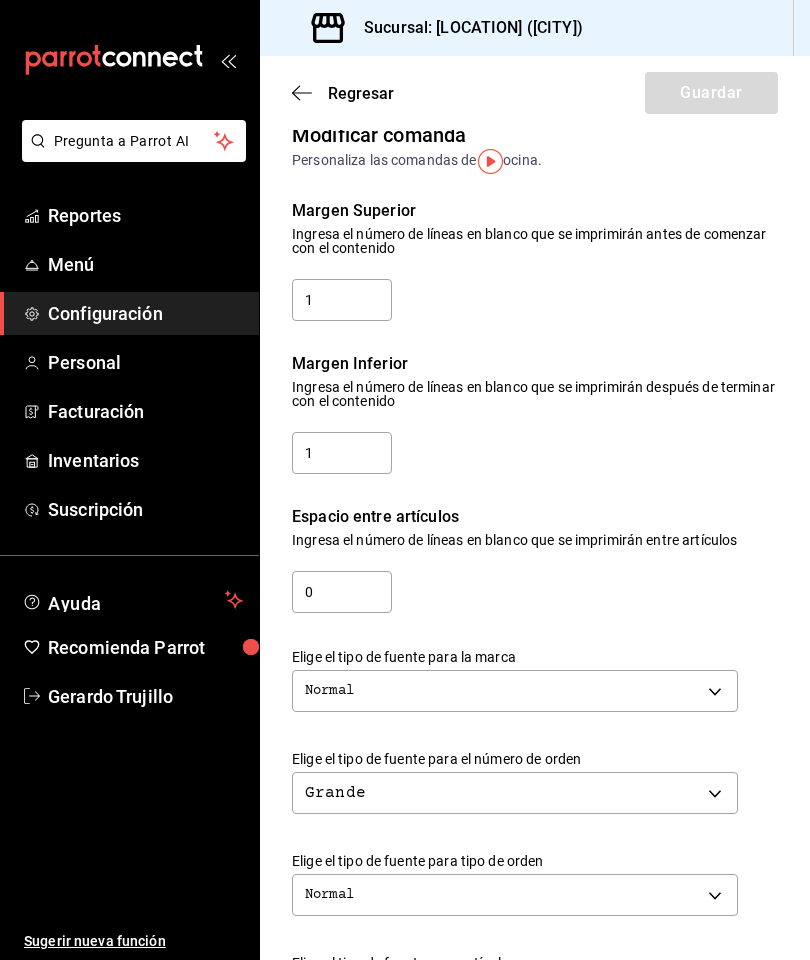 scroll, scrollTop: 28, scrollLeft: 0, axis: vertical 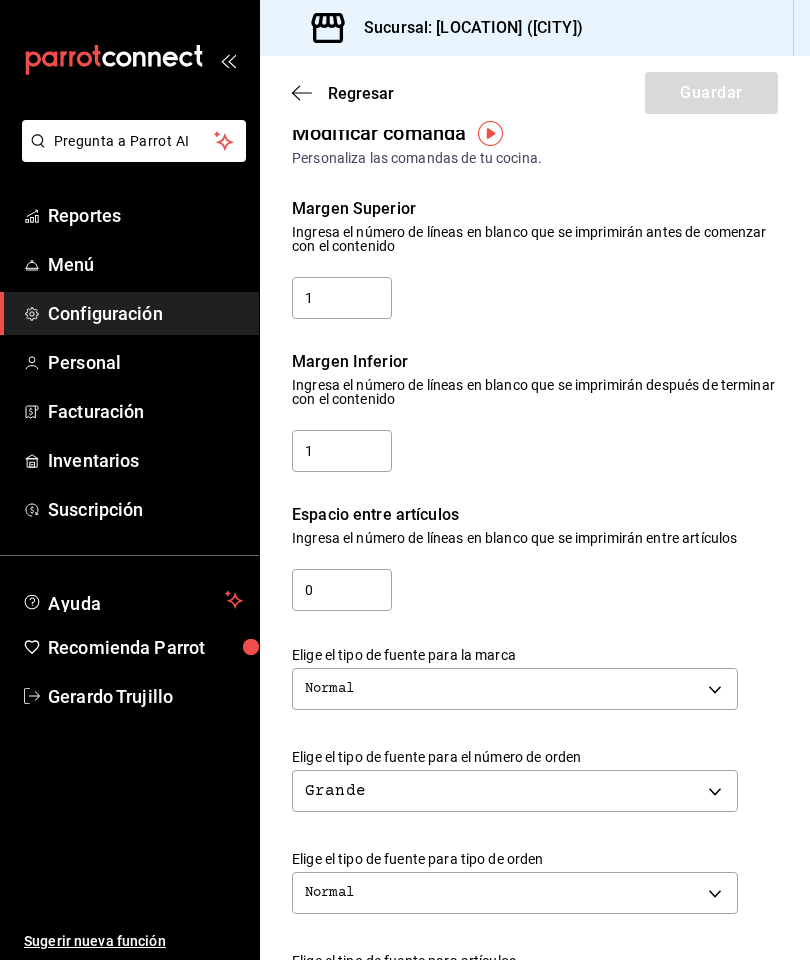 click 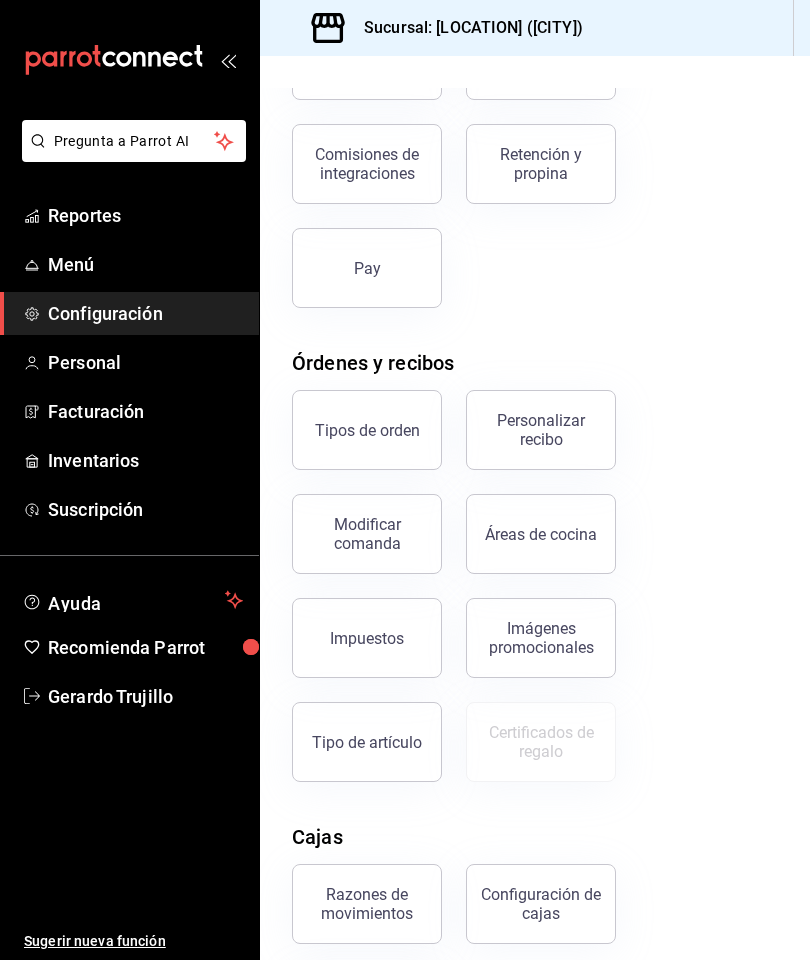 scroll, scrollTop: 295, scrollLeft: 0, axis: vertical 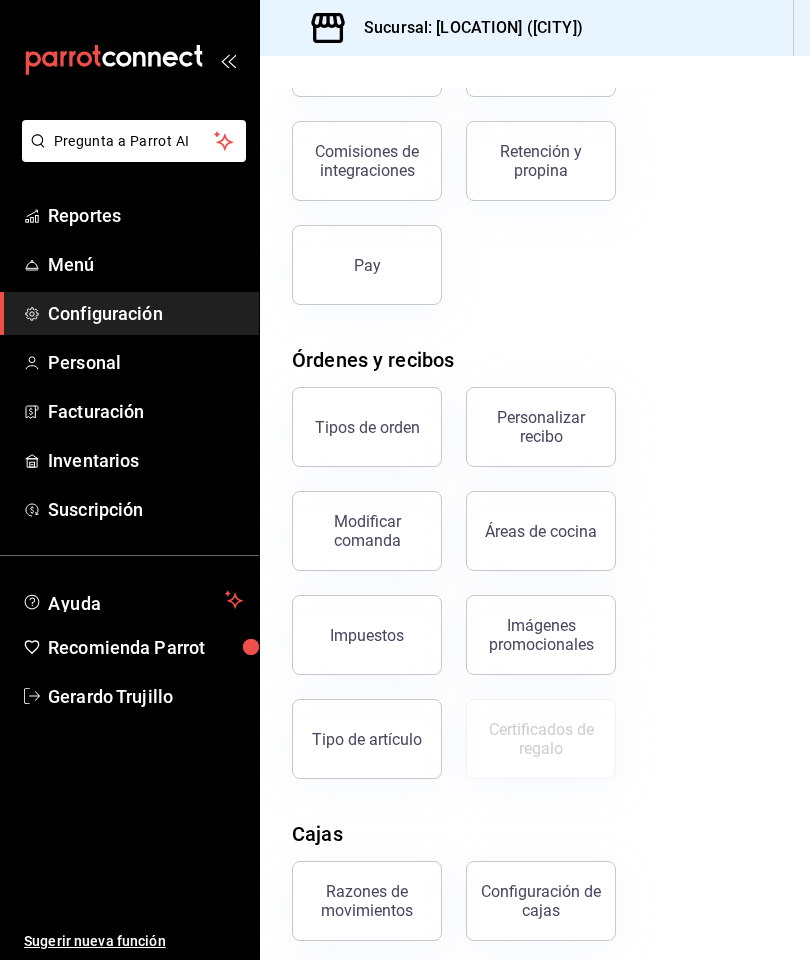 click on "Tipo de artículo" at bounding box center [367, 739] 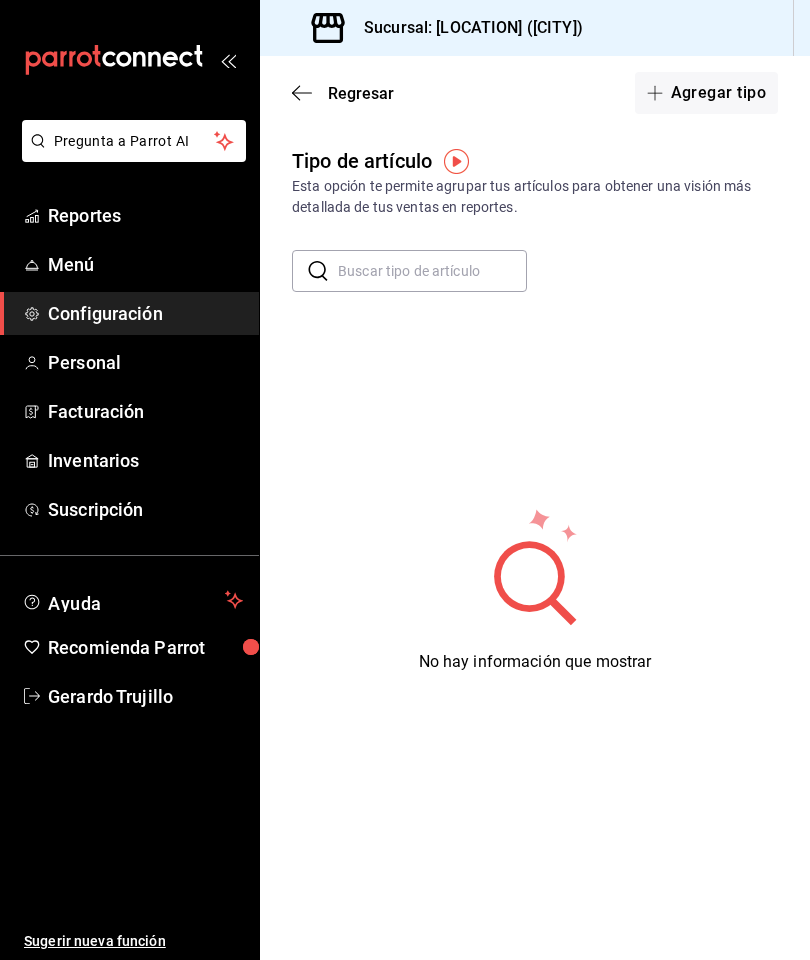 click 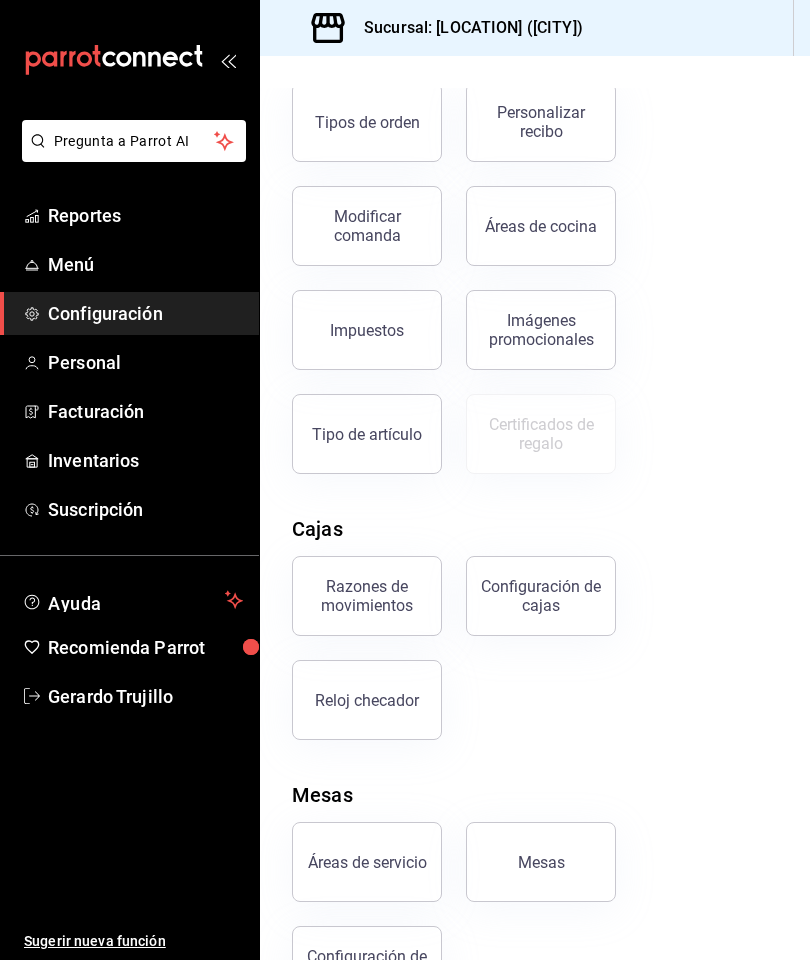 scroll, scrollTop: 598, scrollLeft: 0, axis: vertical 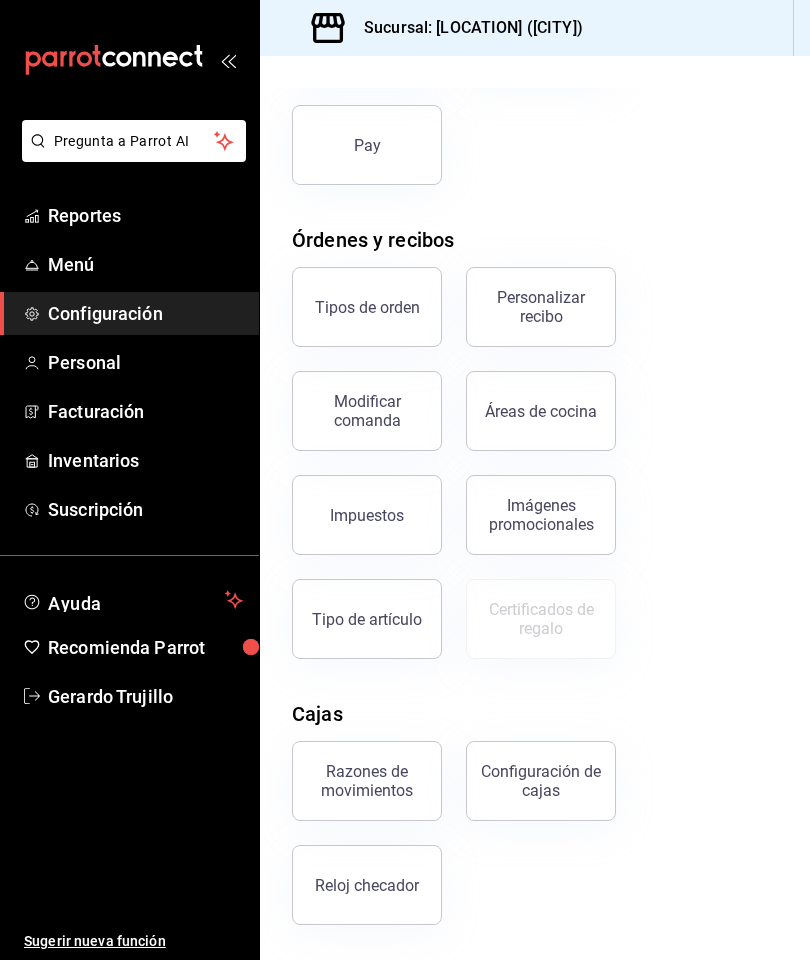 click on "Tipos de orden Personalizar recibo Modificar comanda Áreas de cocina Impuestos Imágenes promocionales Tipo de artículo Certificados de regalo" at bounding box center [523, 451] 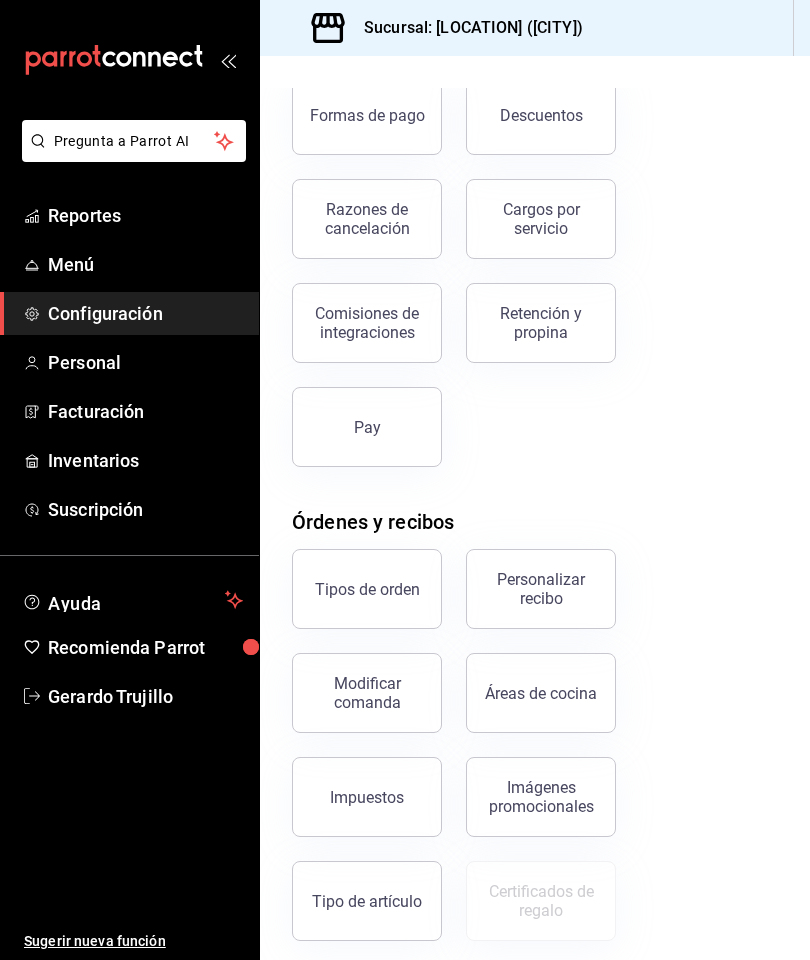 scroll, scrollTop: 150, scrollLeft: 0, axis: vertical 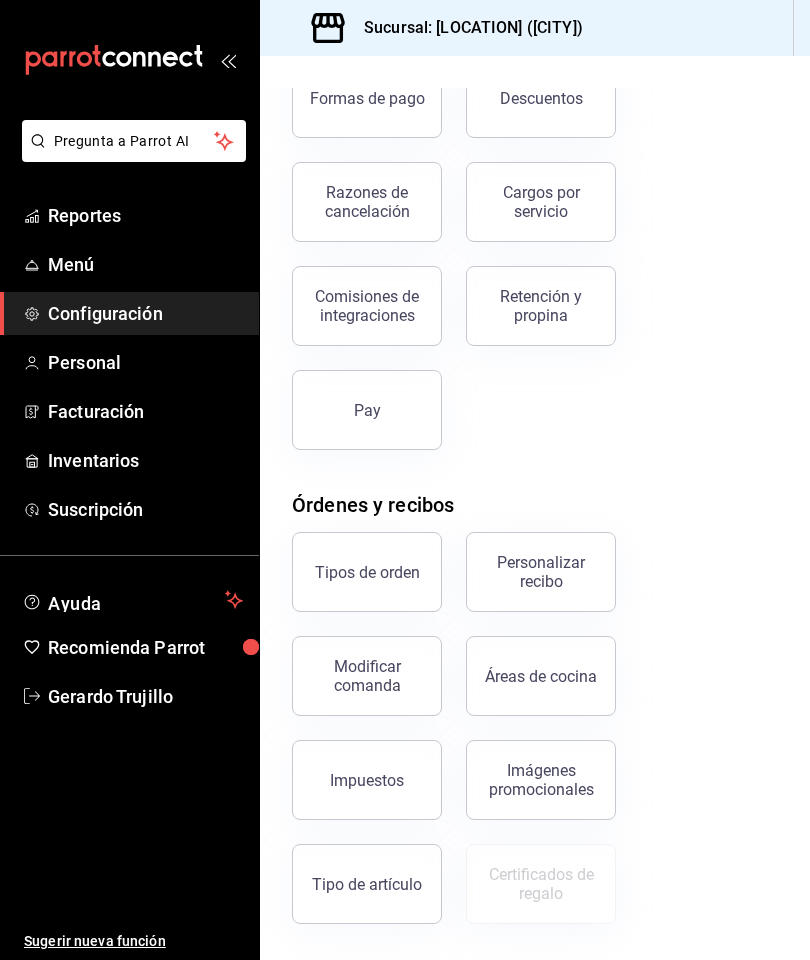 click on "Modificar comanda" at bounding box center (367, 676) 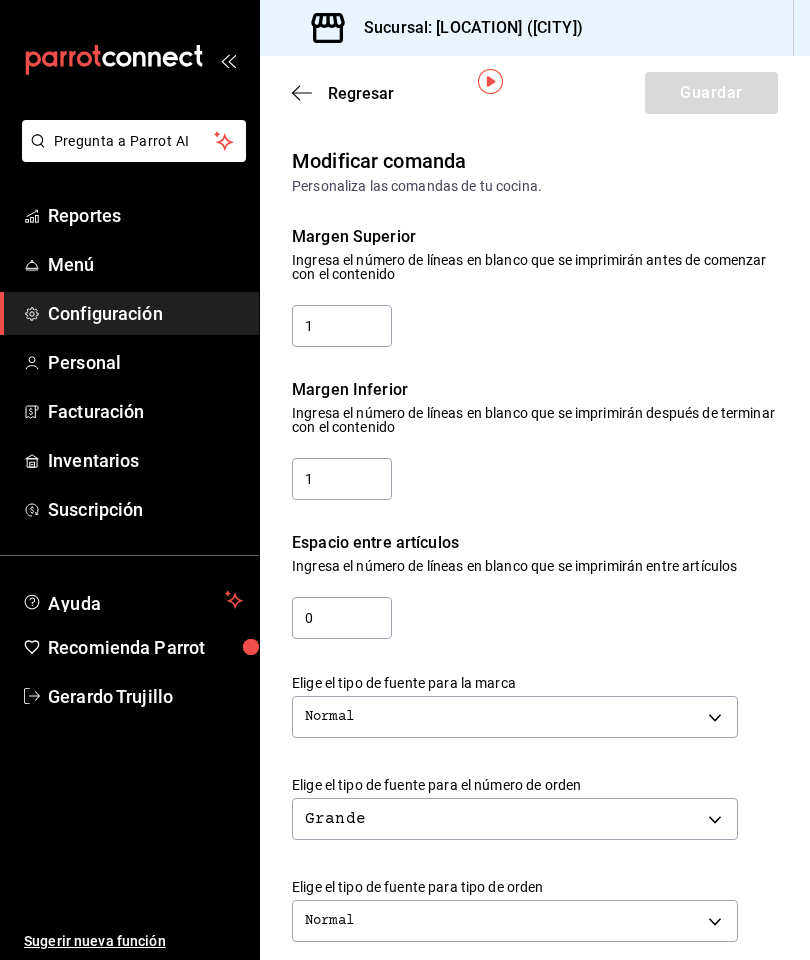 scroll, scrollTop: 0, scrollLeft: 0, axis: both 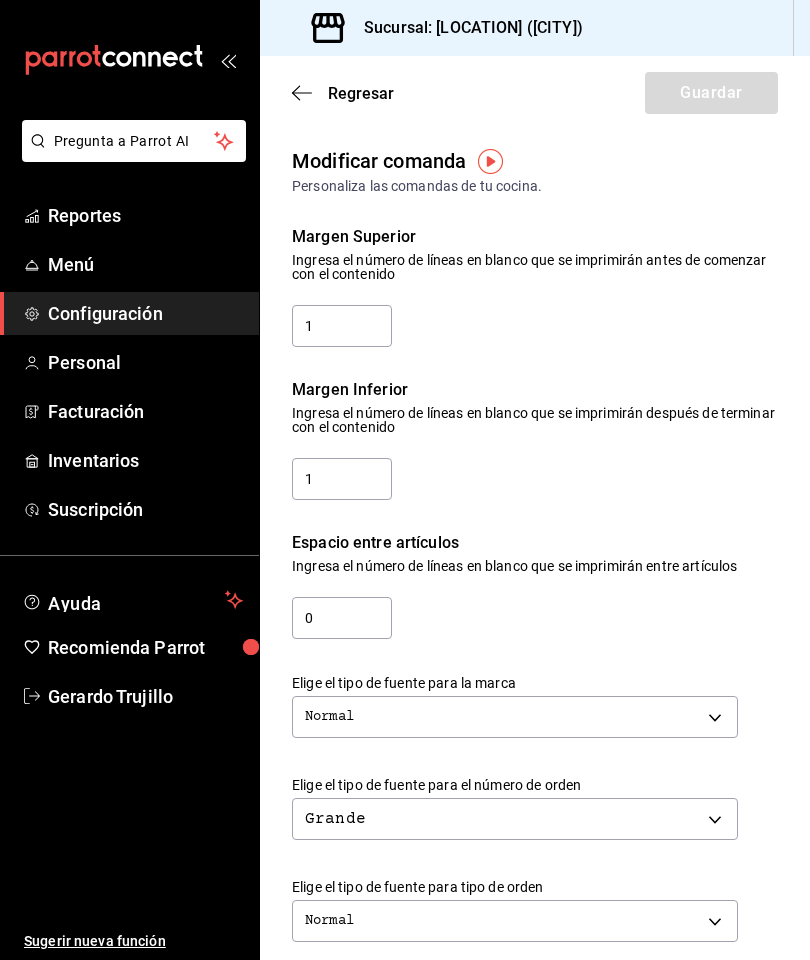 click 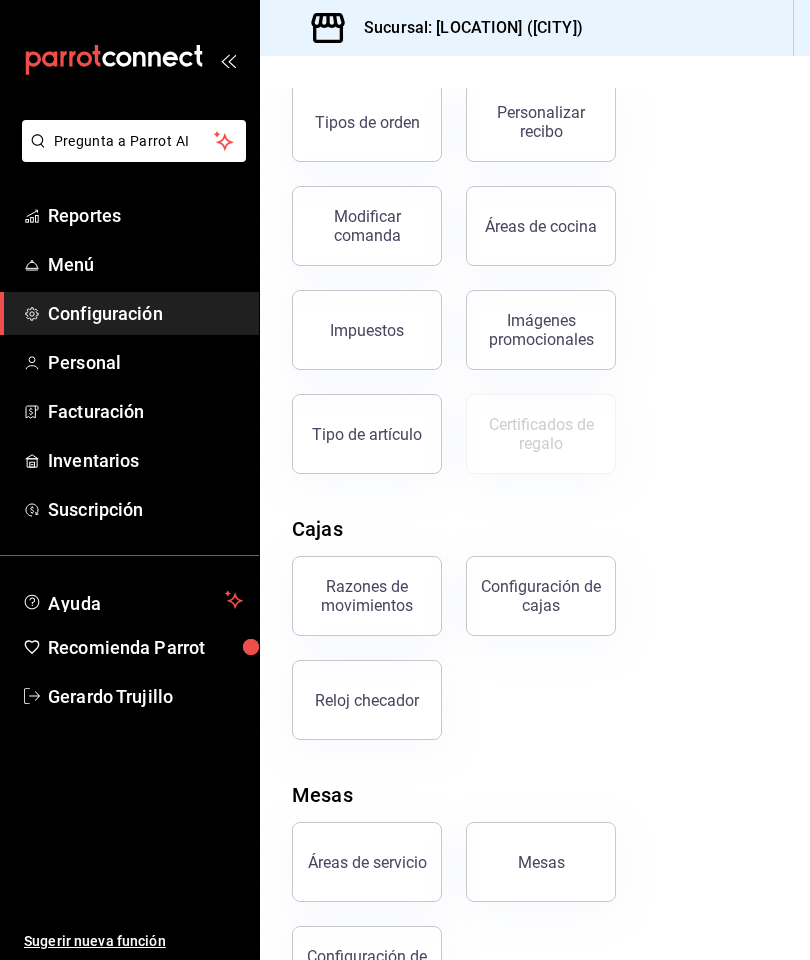 scroll, scrollTop: 598, scrollLeft: 0, axis: vertical 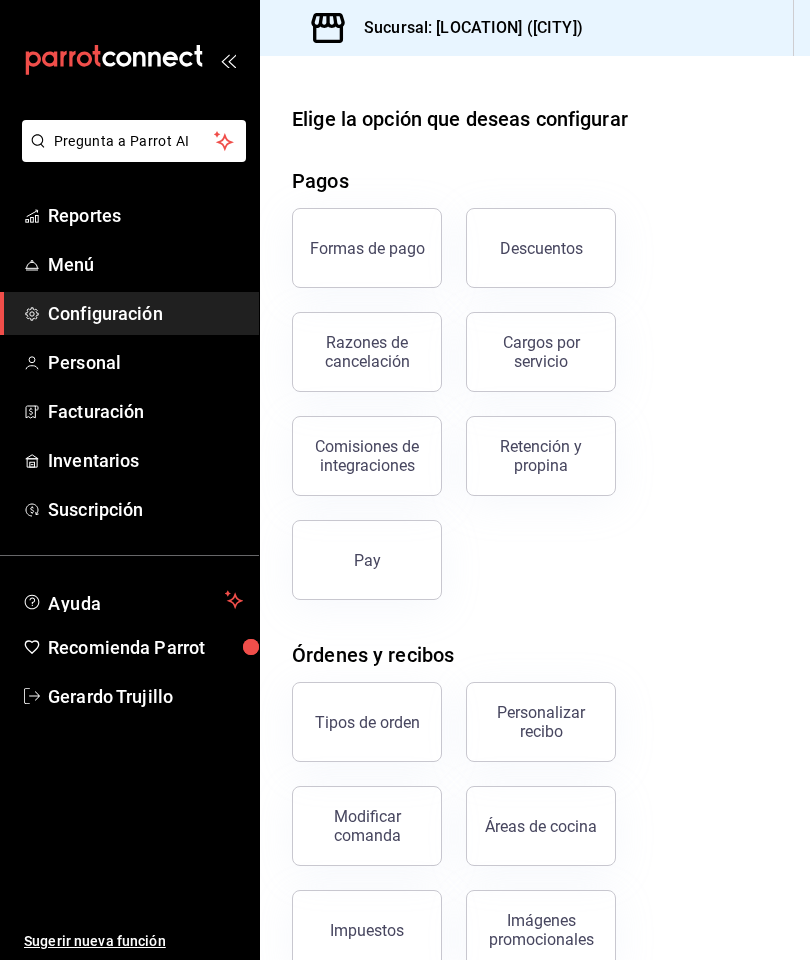 click on "Configuración" at bounding box center [145, 313] 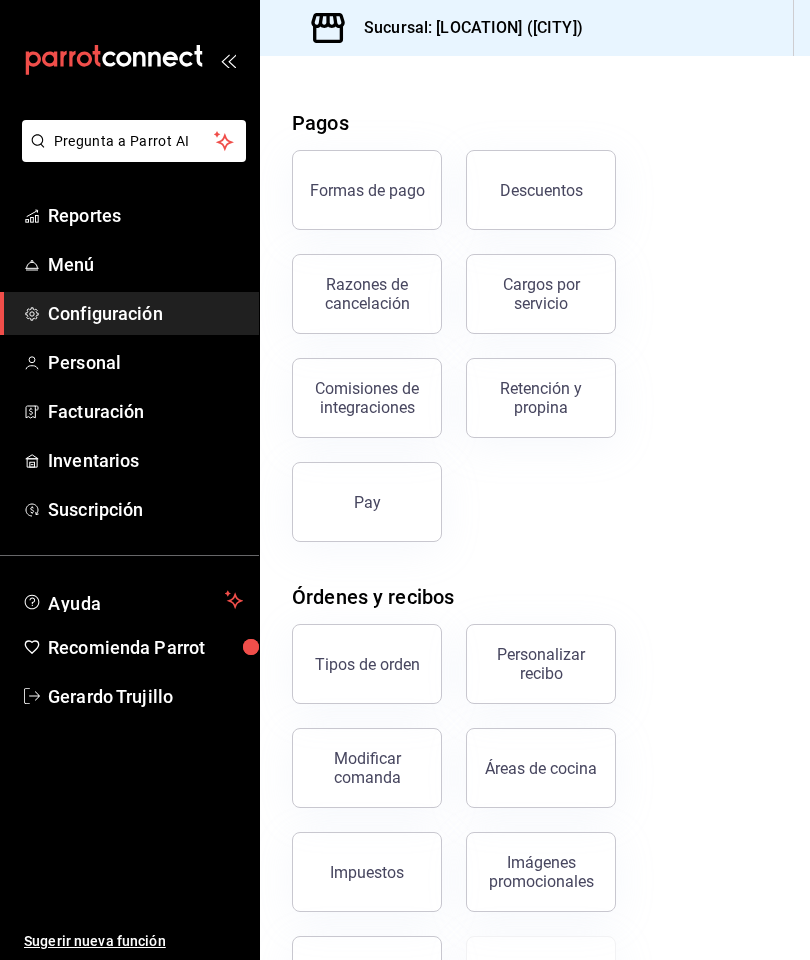 scroll, scrollTop: 67, scrollLeft: 0, axis: vertical 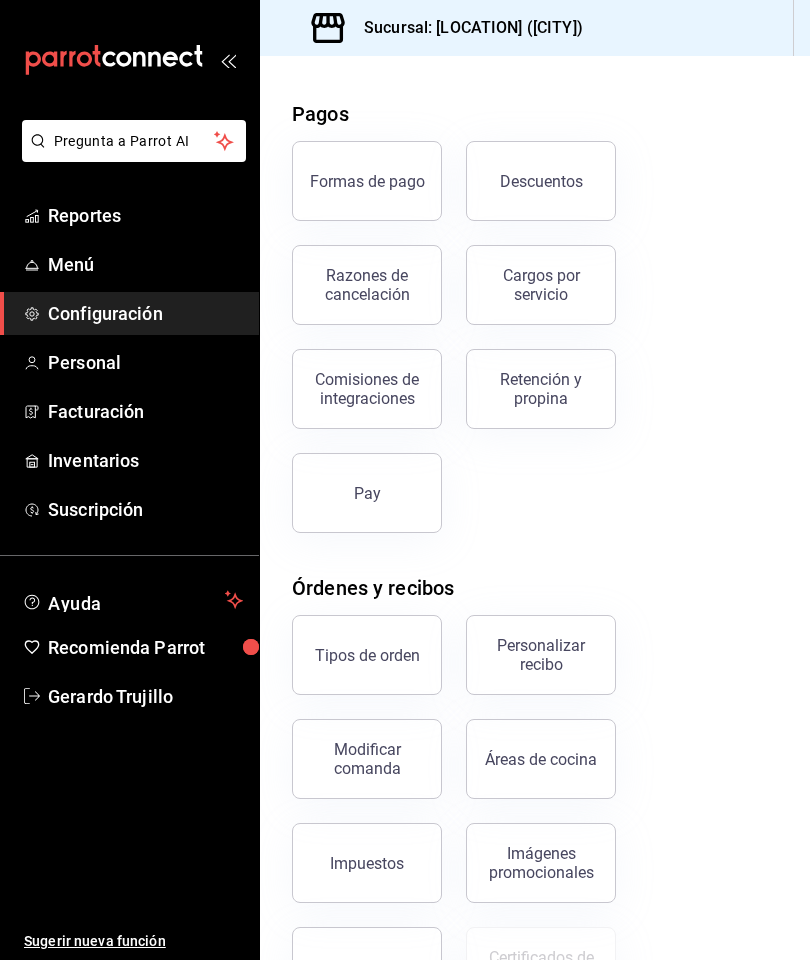 click on "Pay" at bounding box center [367, 493] 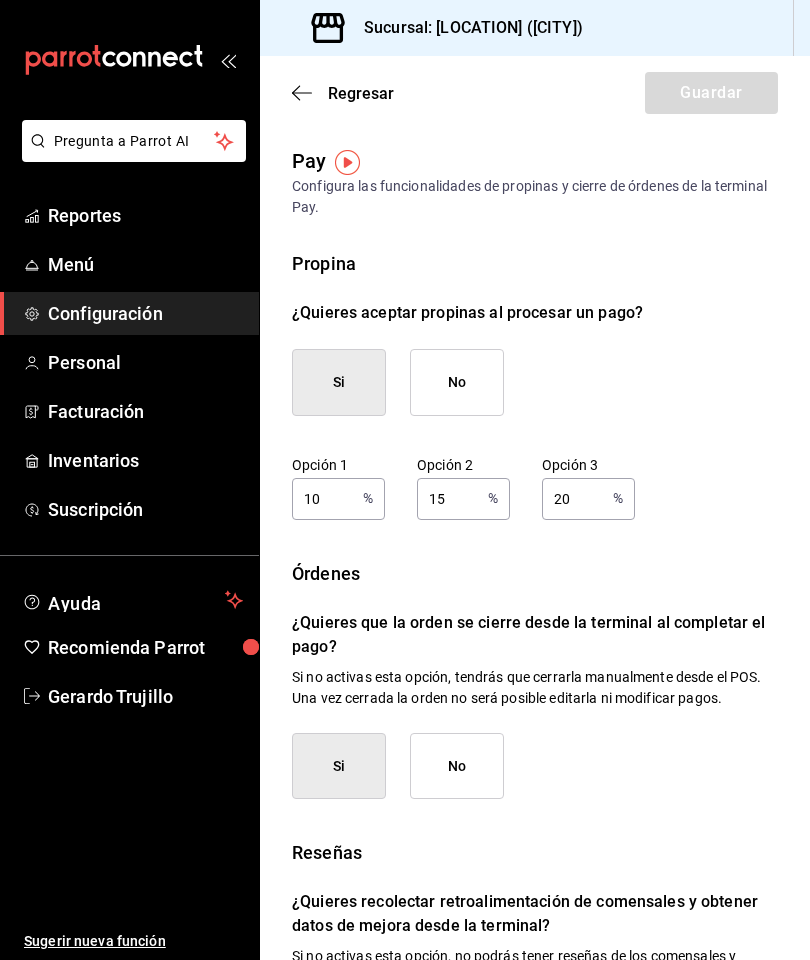 scroll, scrollTop: 0, scrollLeft: 0, axis: both 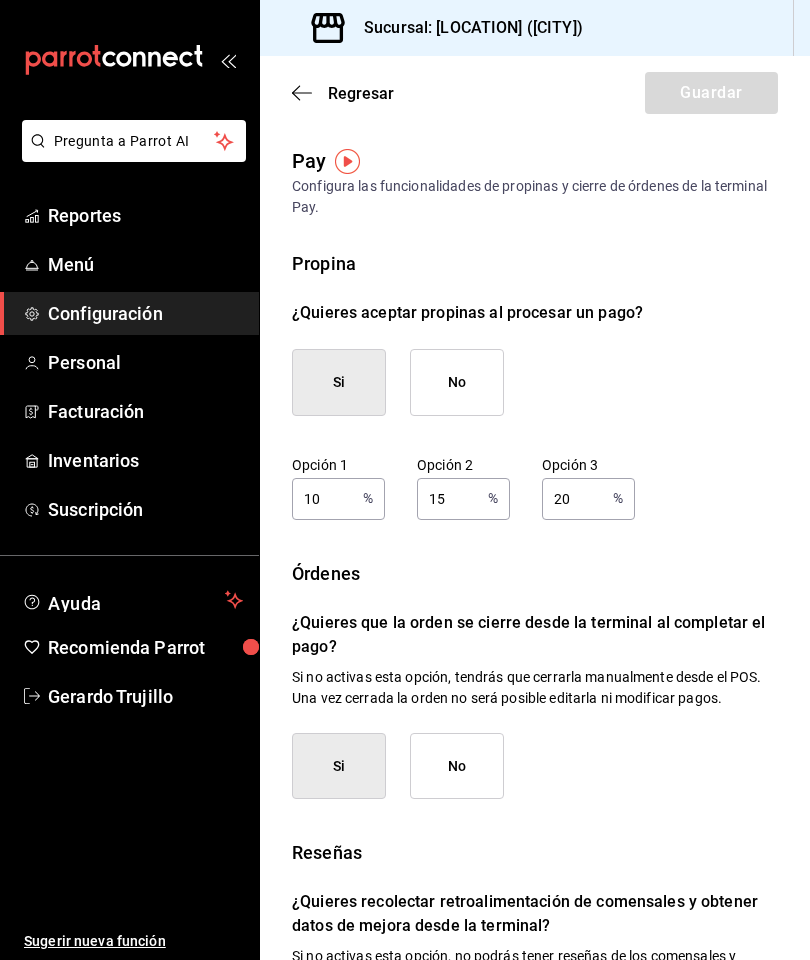 click 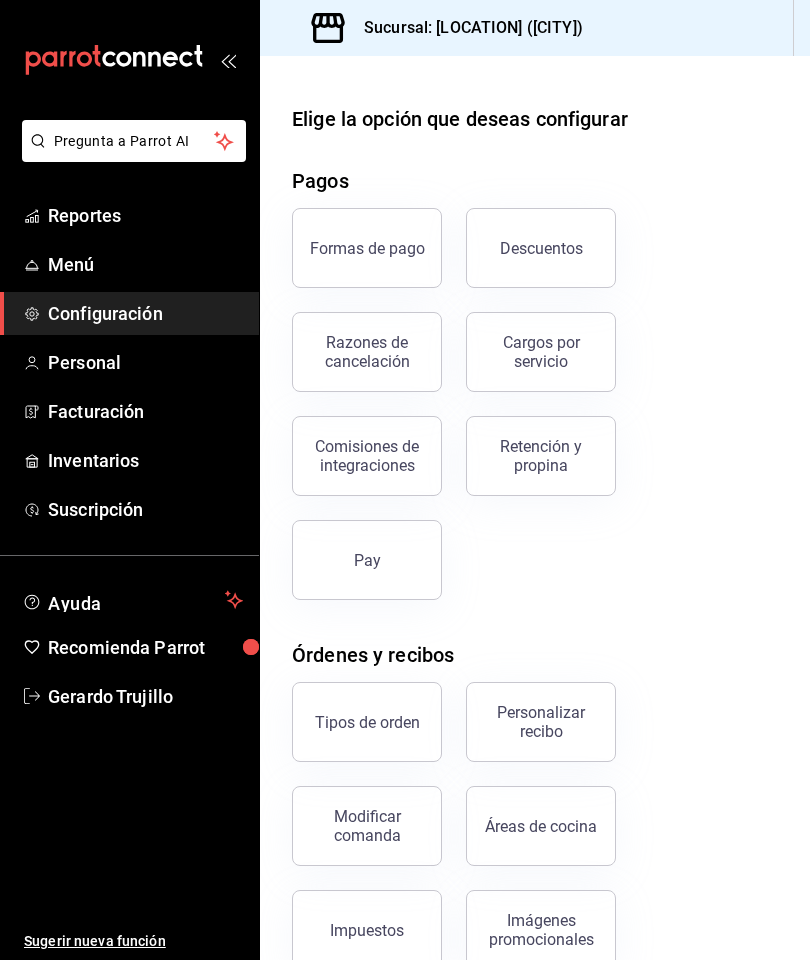 click on "Personalizar recibo" at bounding box center [541, 722] 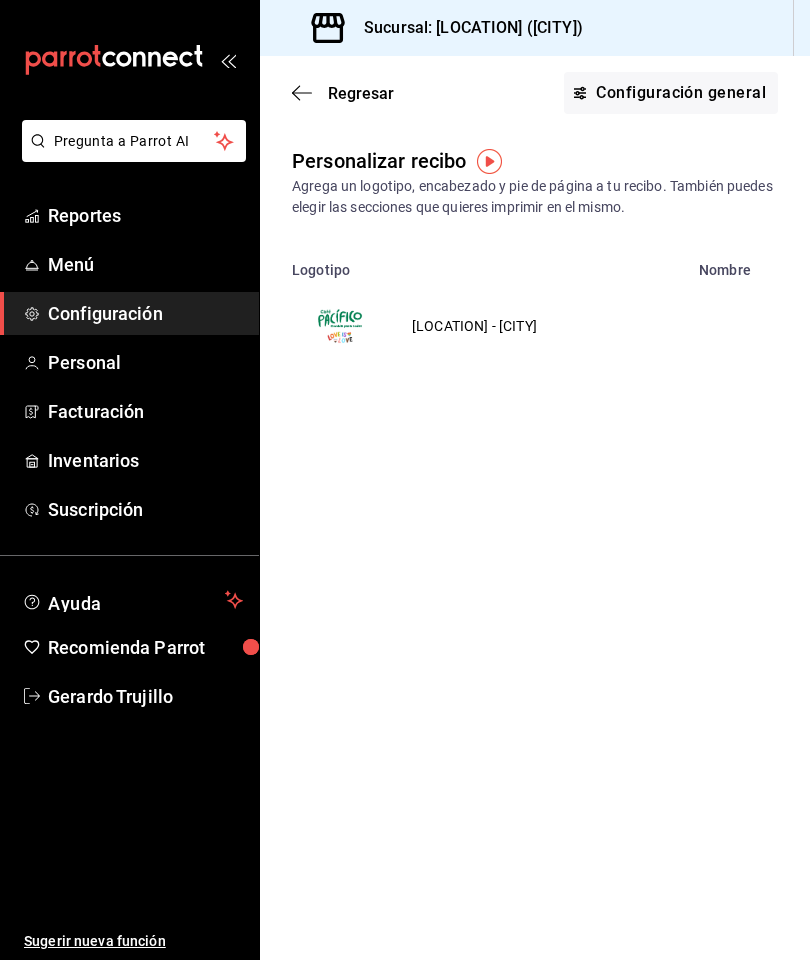 click on "Configuración general" at bounding box center (671, 93) 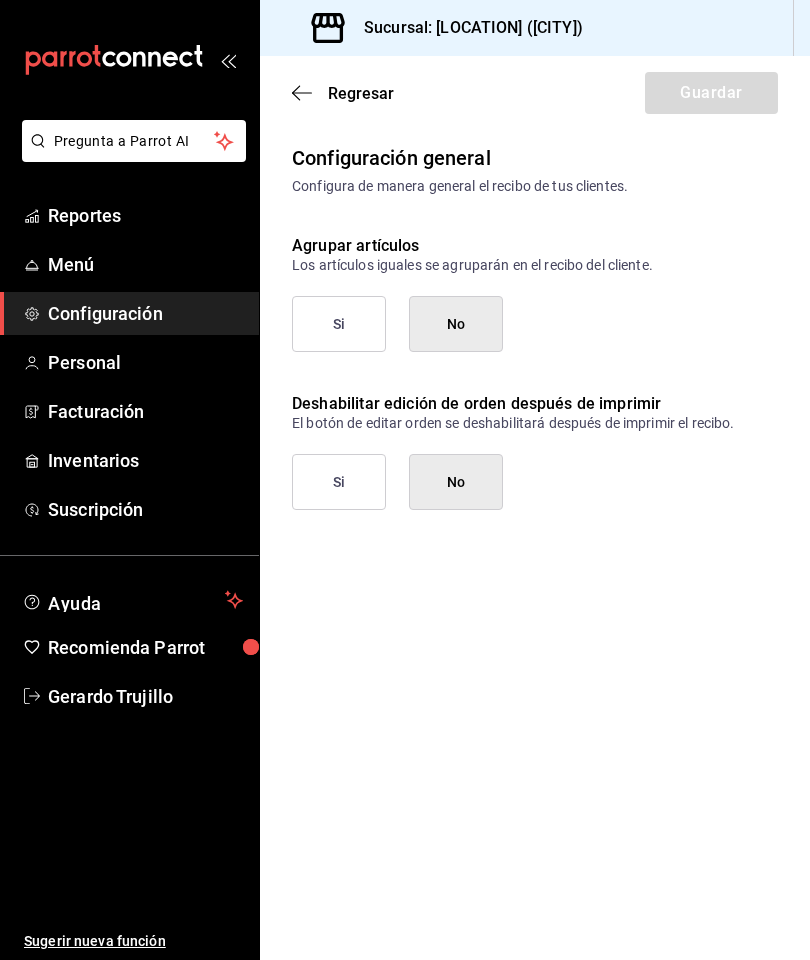 click on "Si" at bounding box center [339, 324] 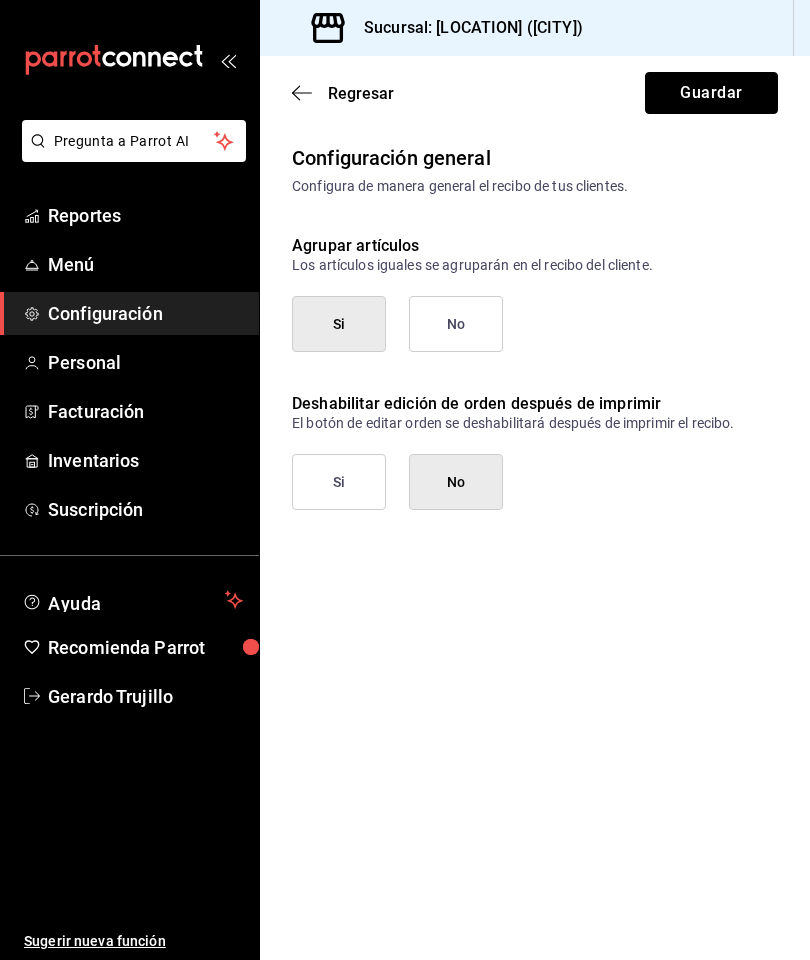 click on "Guardar" at bounding box center [711, 93] 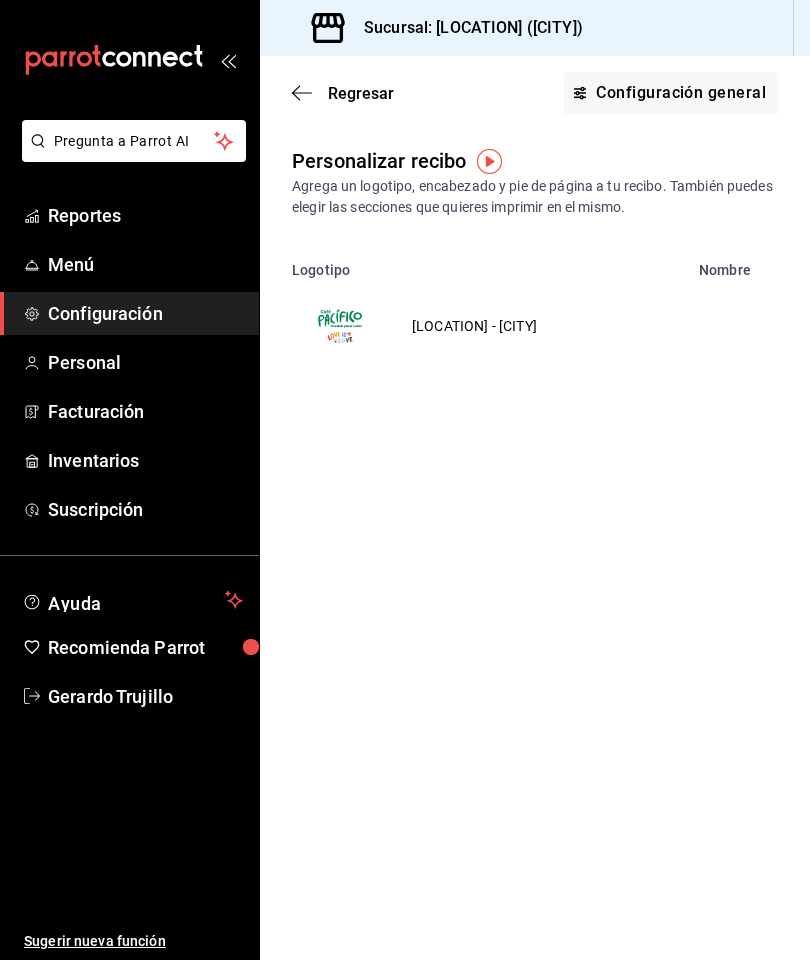 click on "Regresar" at bounding box center [361, 93] 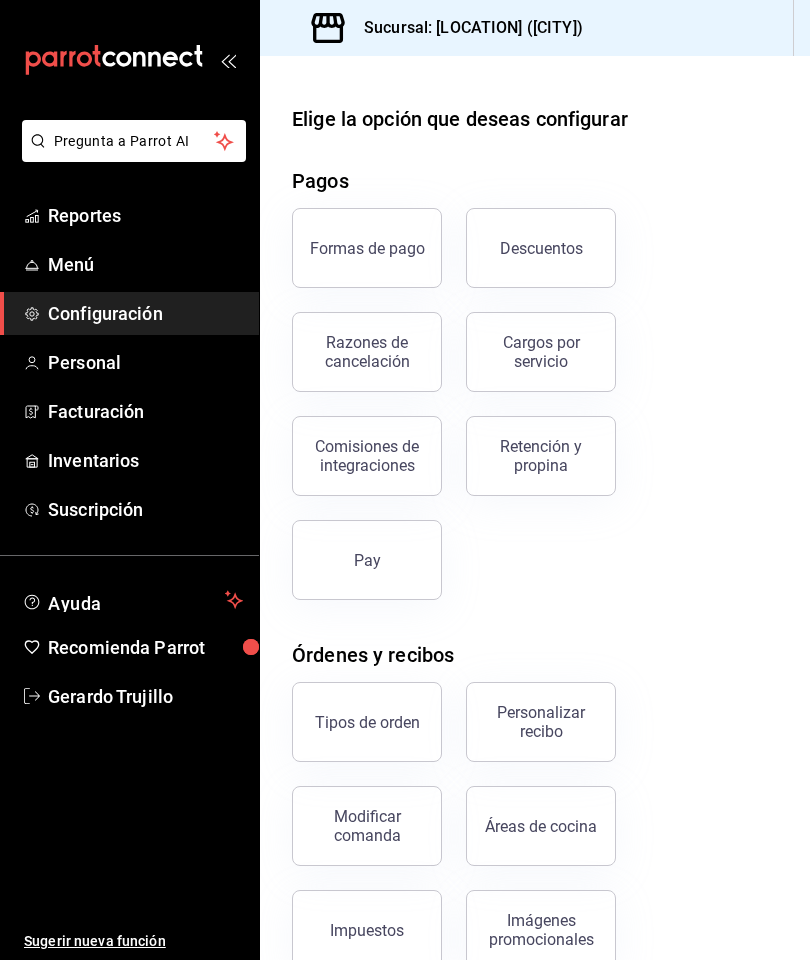 click on "Pay" at bounding box center (367, 560) 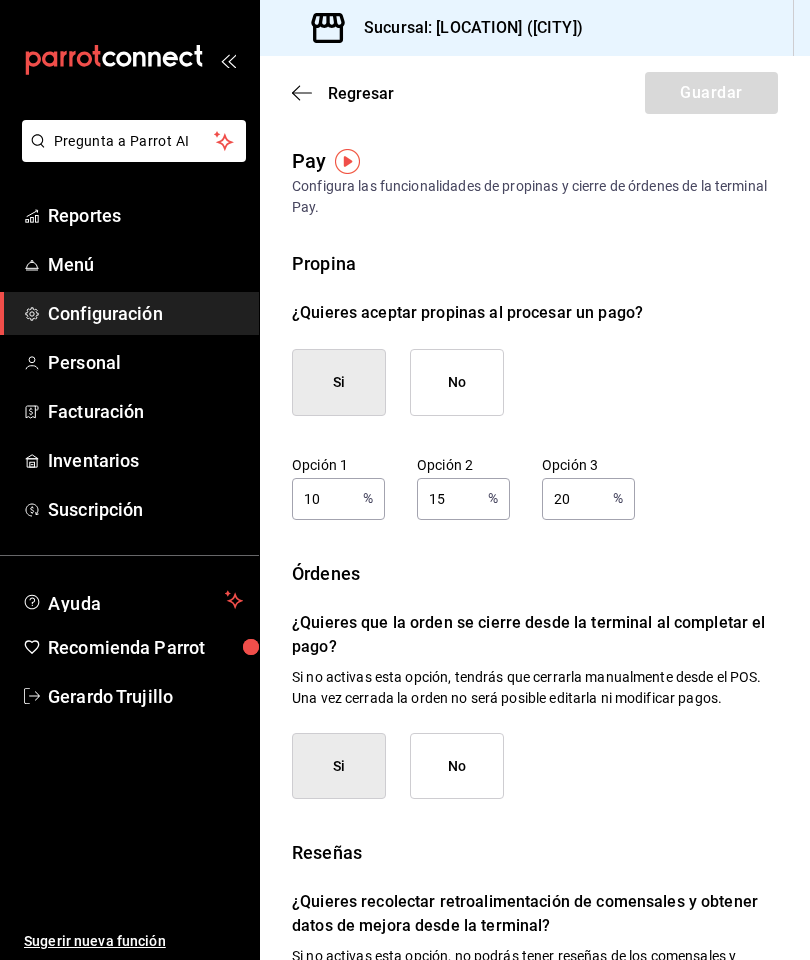 click on "Regresar" at bounding box center [343, 93] 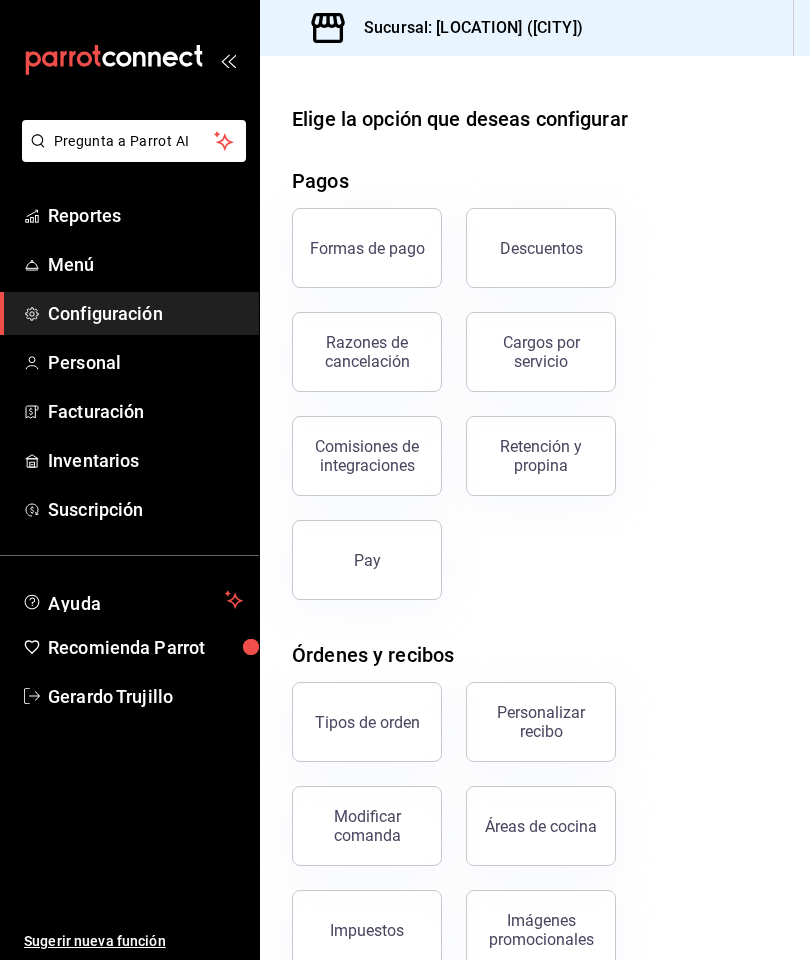 click on "Tipos de orden" at bounding box center (367, 722) 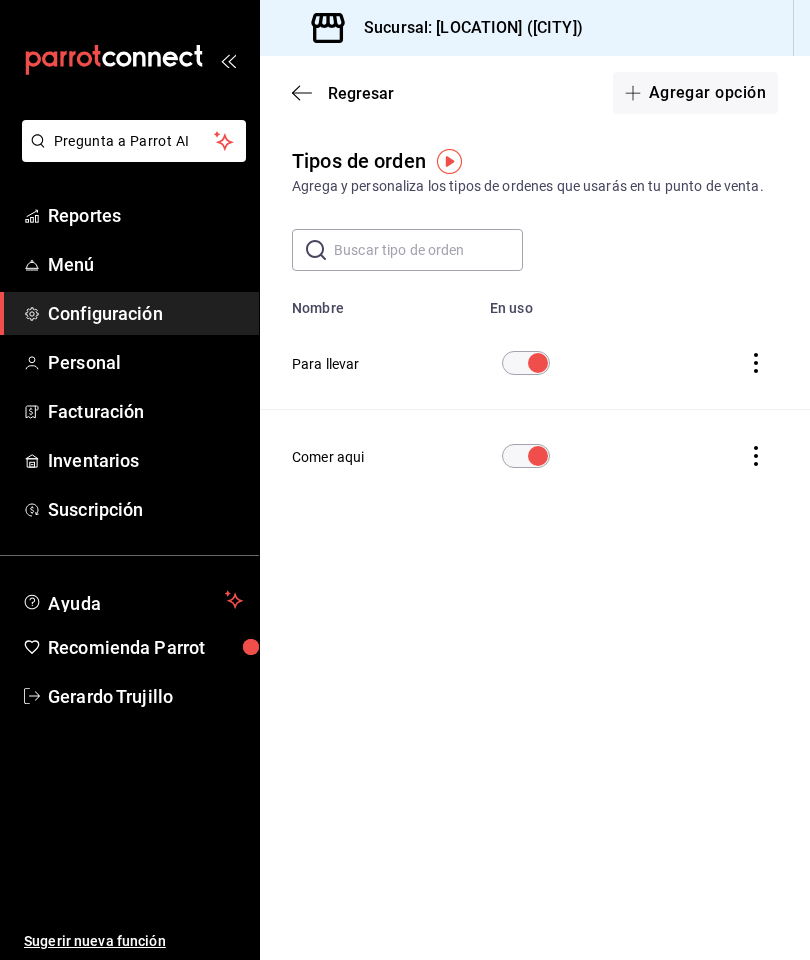 click on "Regresar" at bounding box center (343, 93) 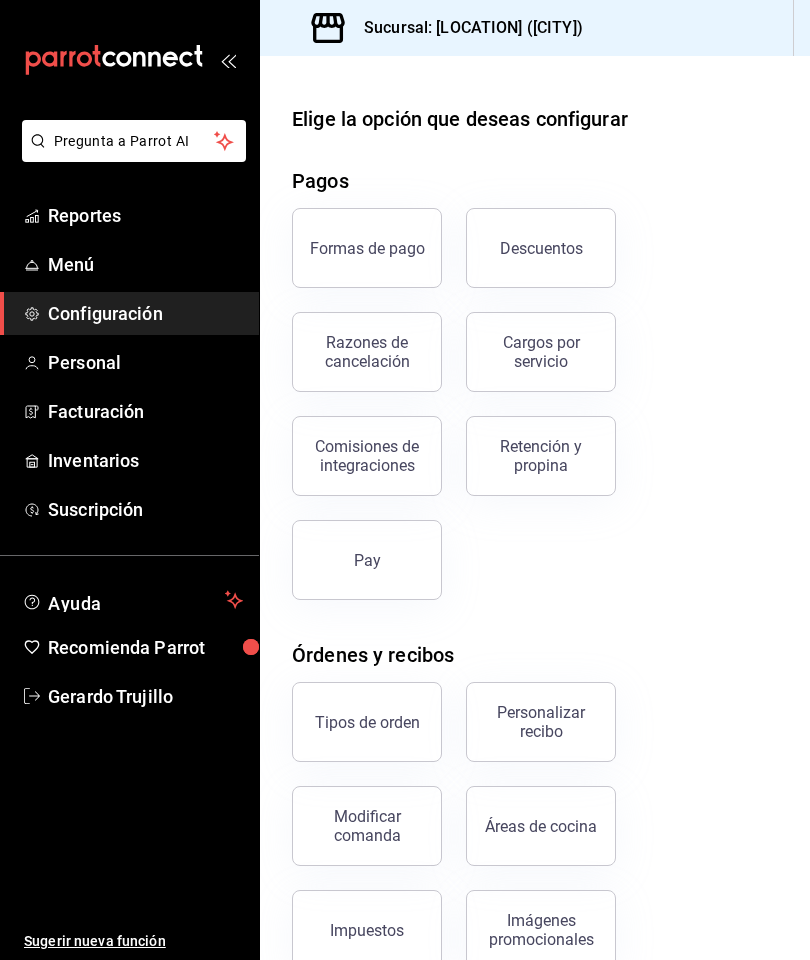 click on "Personalizar recibo" at bounding box center [541, 722] 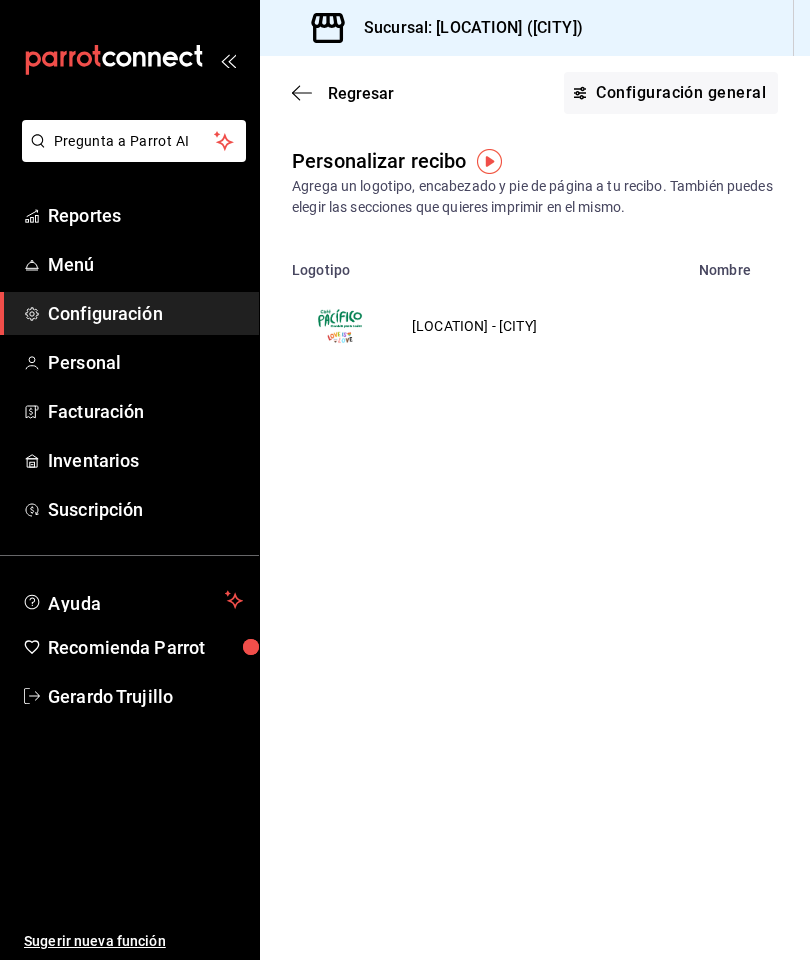 click on "Configuración general" at bounding box center (671, 93) 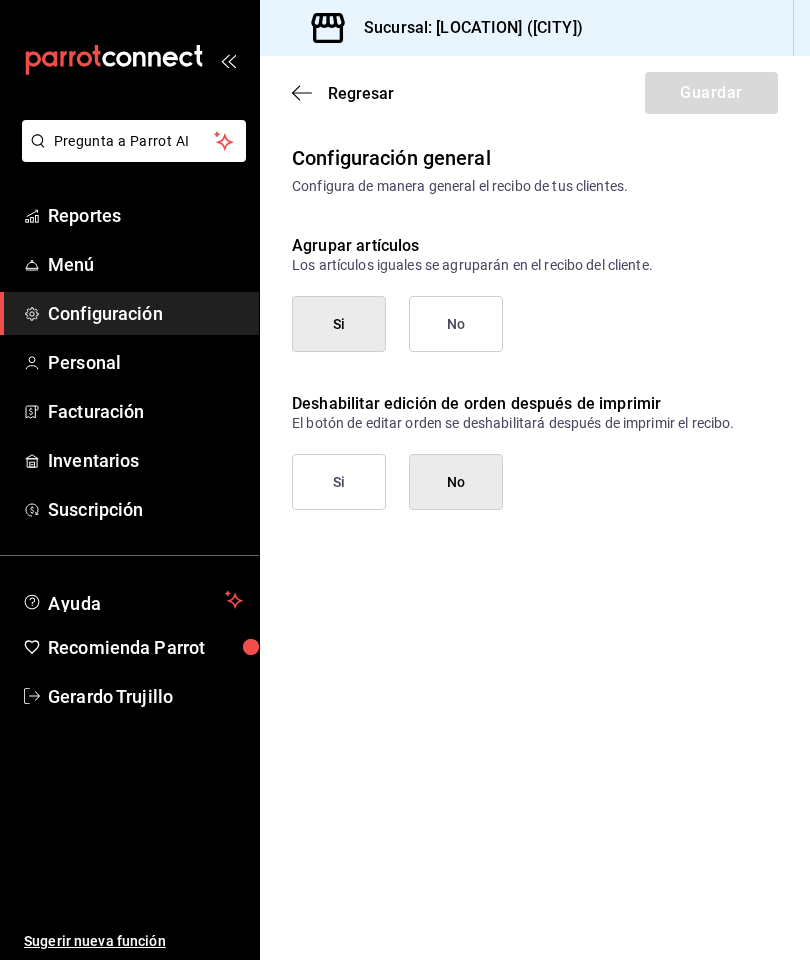 click 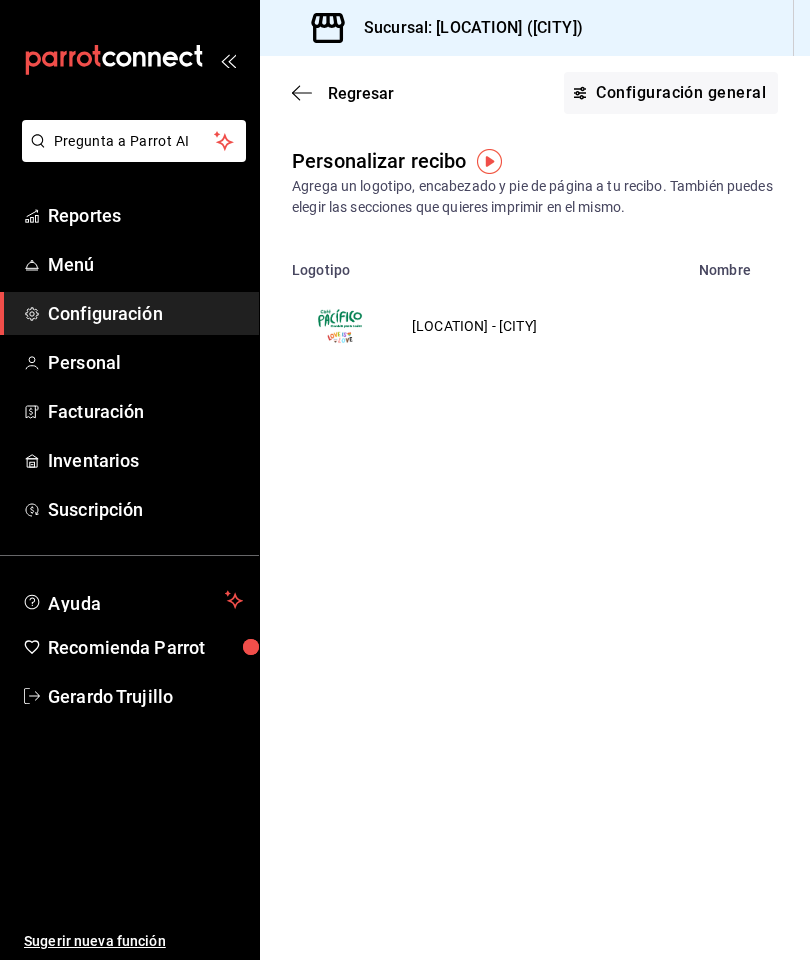click on "Configuración general" at bounding box center [671, 93] 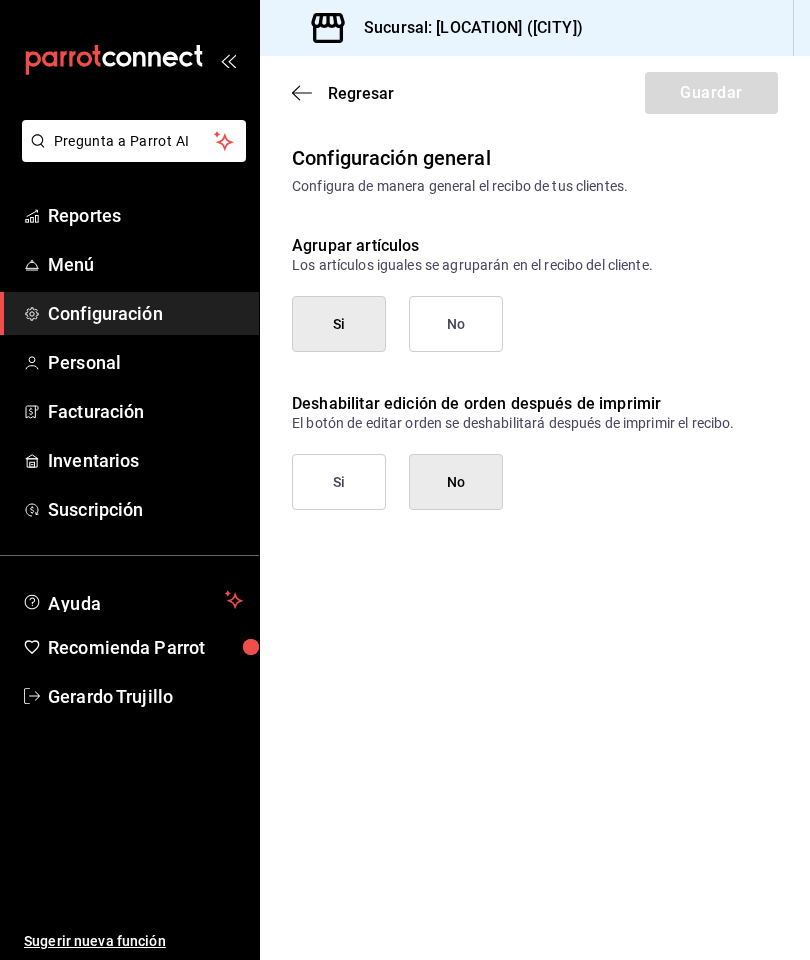 click on "Regresar" at bounding box center (343, 93) 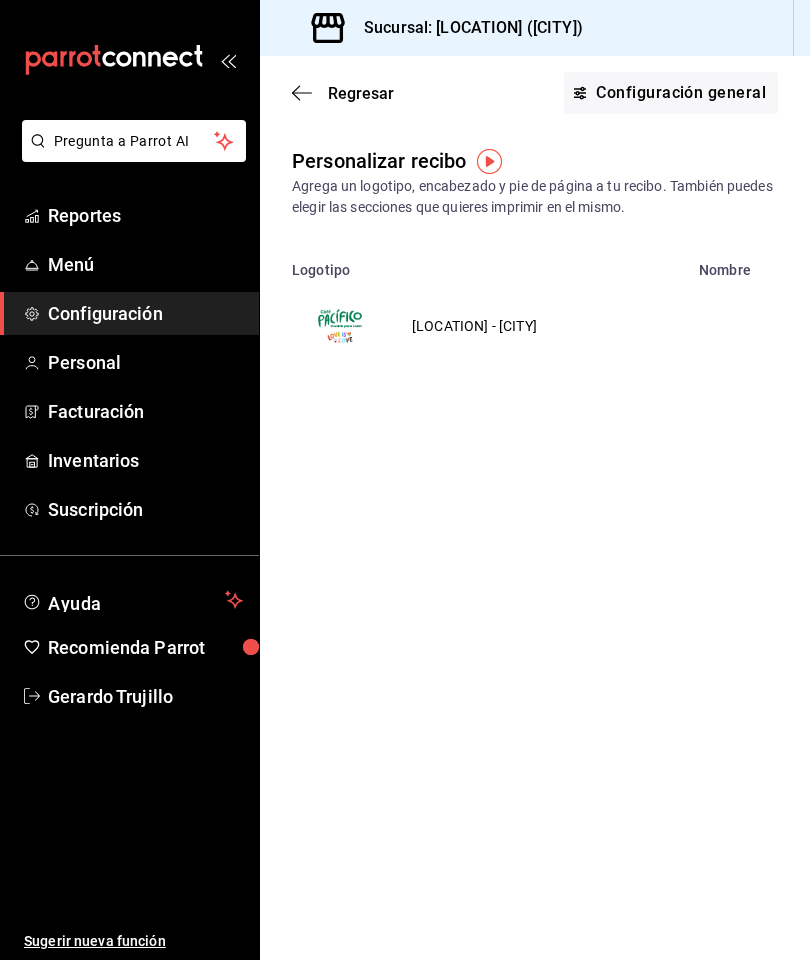 click on "Regresar" at bounding box center [361, 93] 